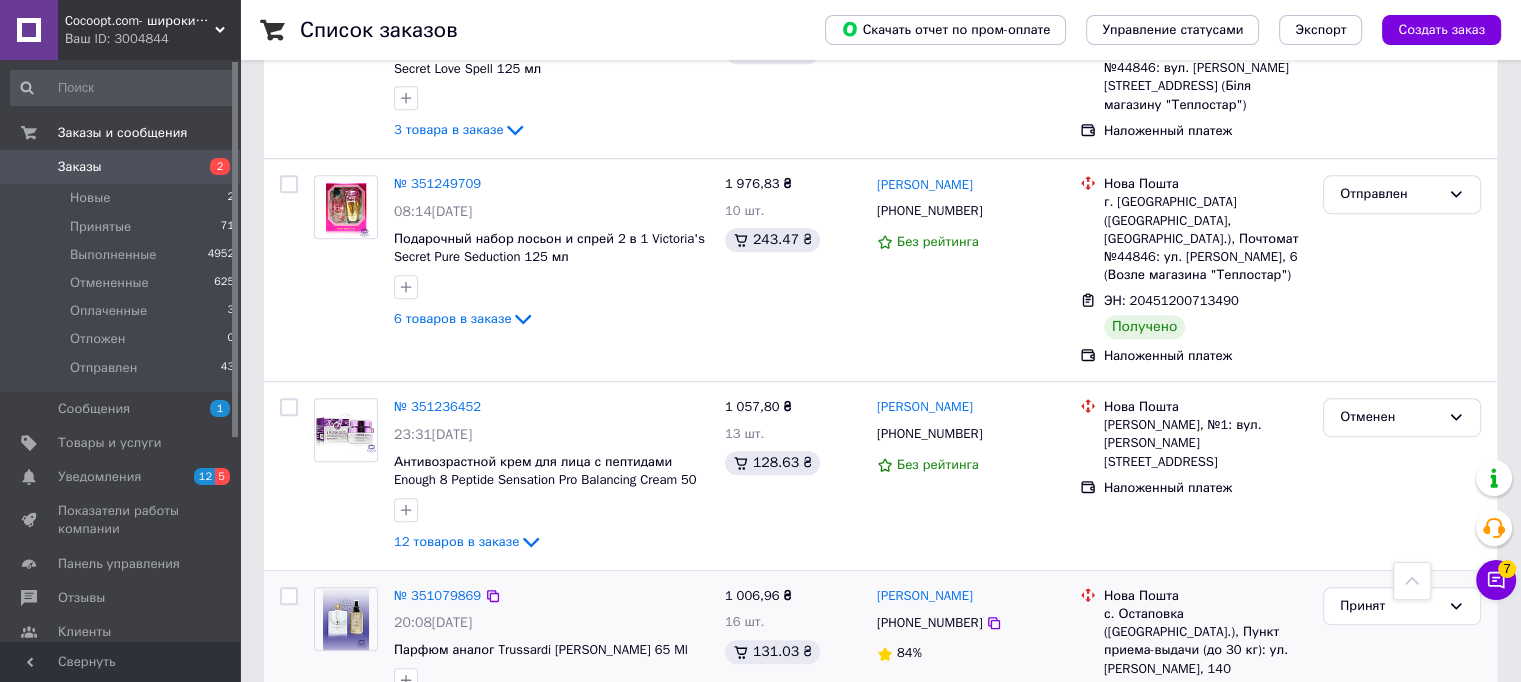 scroll, scrollTop: 1200, scrollLeft: 0, axis: vertical 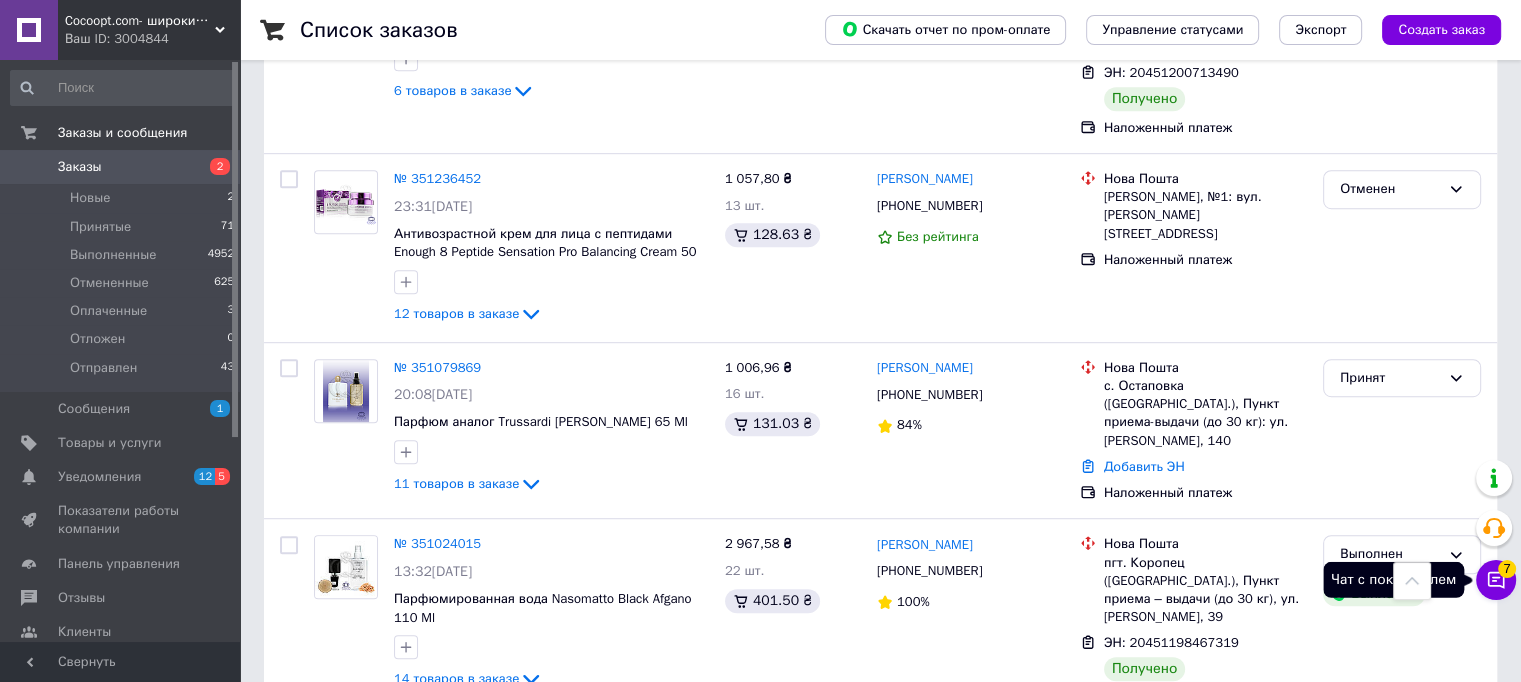 click on "7" at bounding box center (1507, 569) 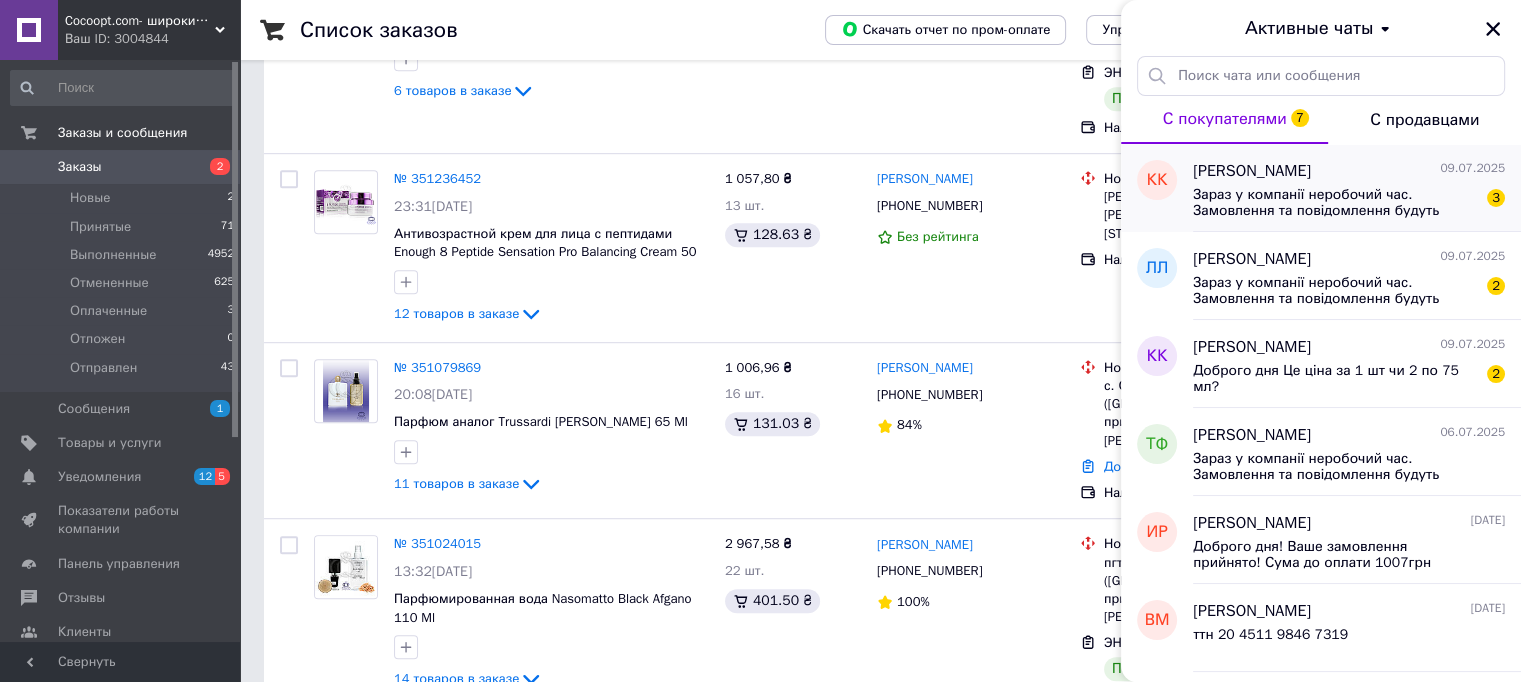 click on "Зараз у компанії неробочий час. Замовлення та повідомлення будуть оброблені з 09:00 найближчого робочого дня (завтра, 10.07)" at bounding box center (1335, 203) 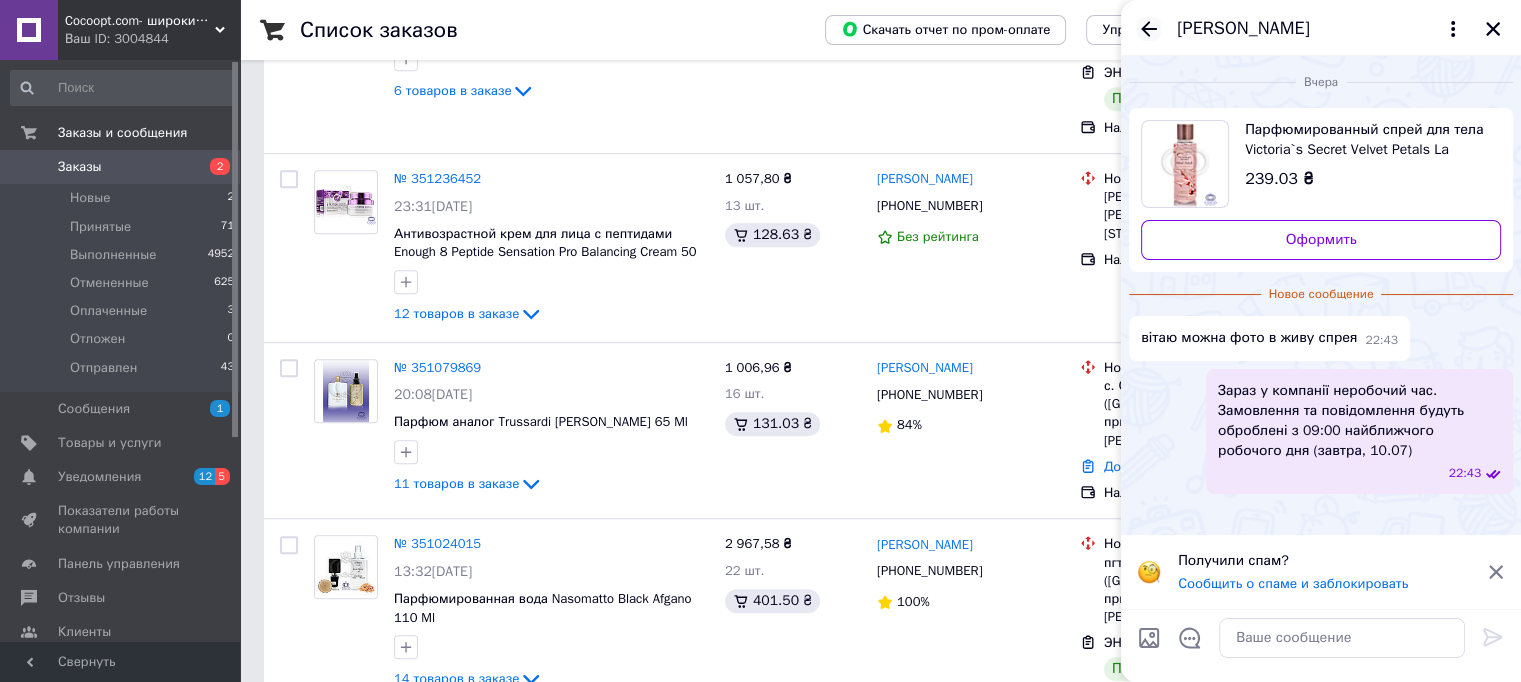 click 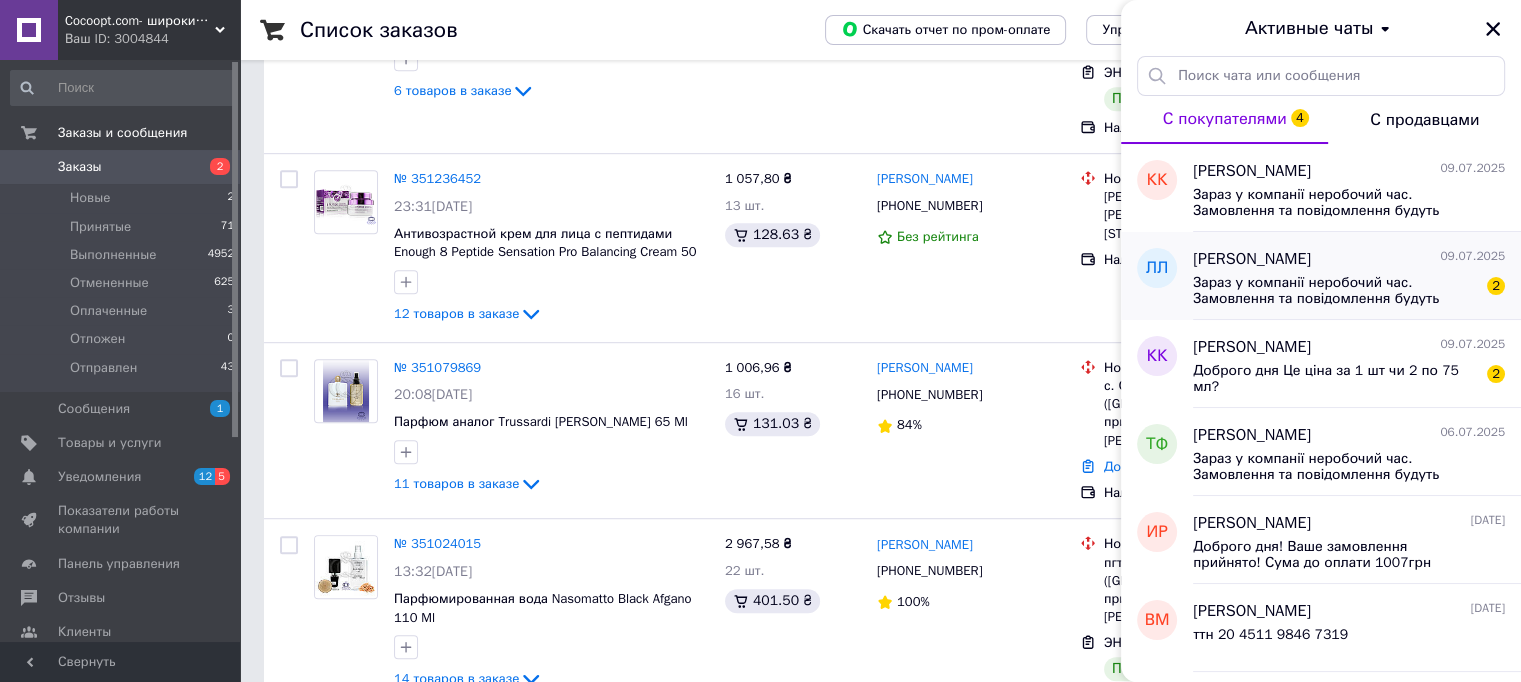 click on "Зараз у компанії неробочий час. Замовлення та повідомлення будуть оброблені з 09:00 найближчого робочого дня (завтра, 10.07)" at bounding box center [1335, 291] 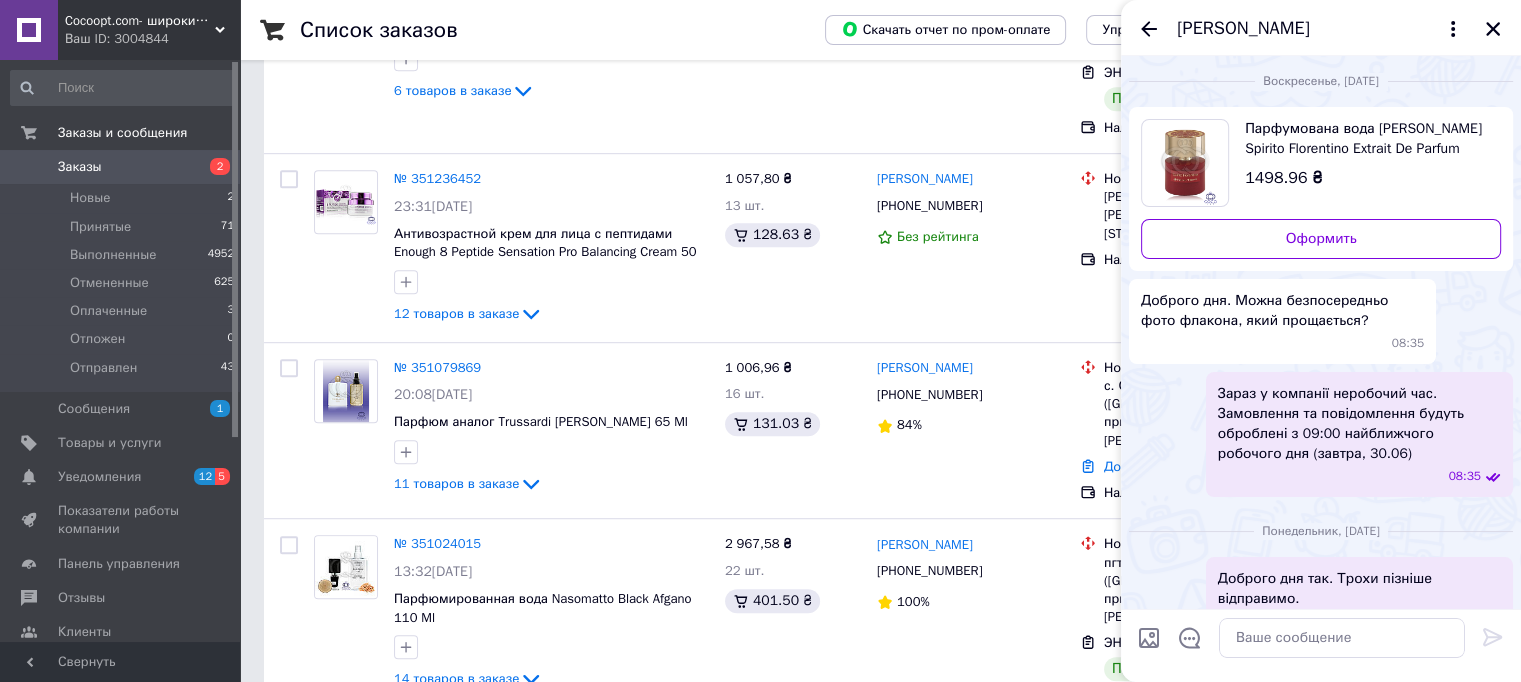 scroll, scrollTop: 0, scrollLeft: 0, axis: both 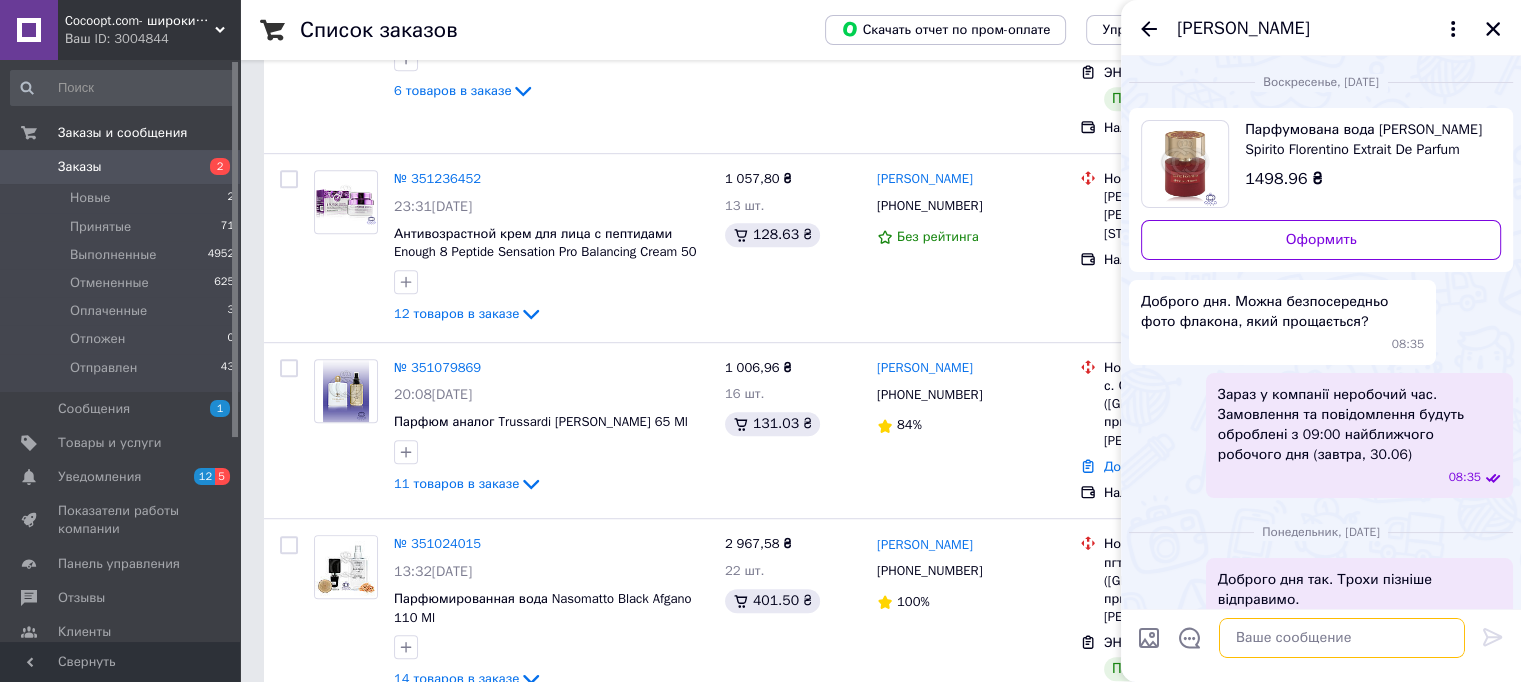 click at bounding box center (1342, 638) 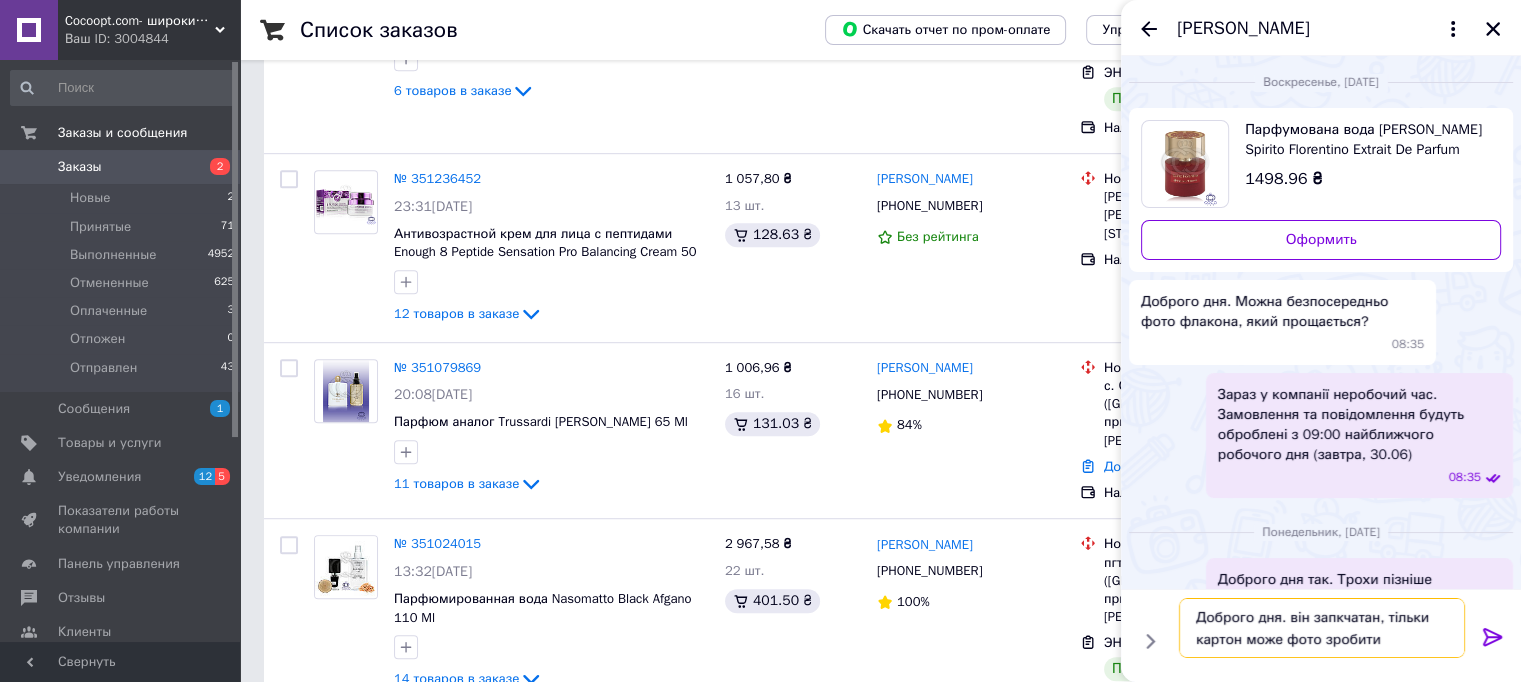 click on "Доброго дня. він запкчатан, тільки картон може фото зробити" at bounding box center [1322, 628] 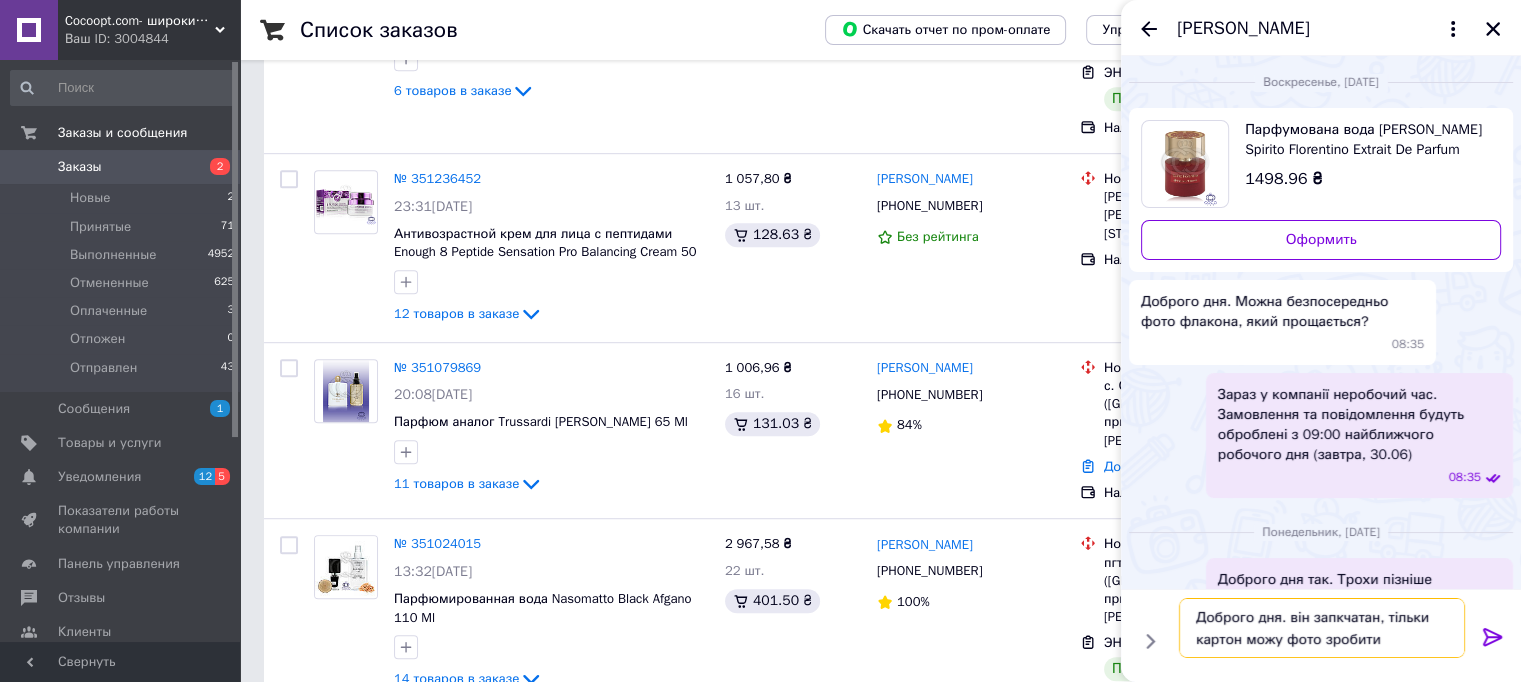 click on "Доброго дня. він запкчатан, тільки картон можу фото зробити" at bounding box center [1322, 628] 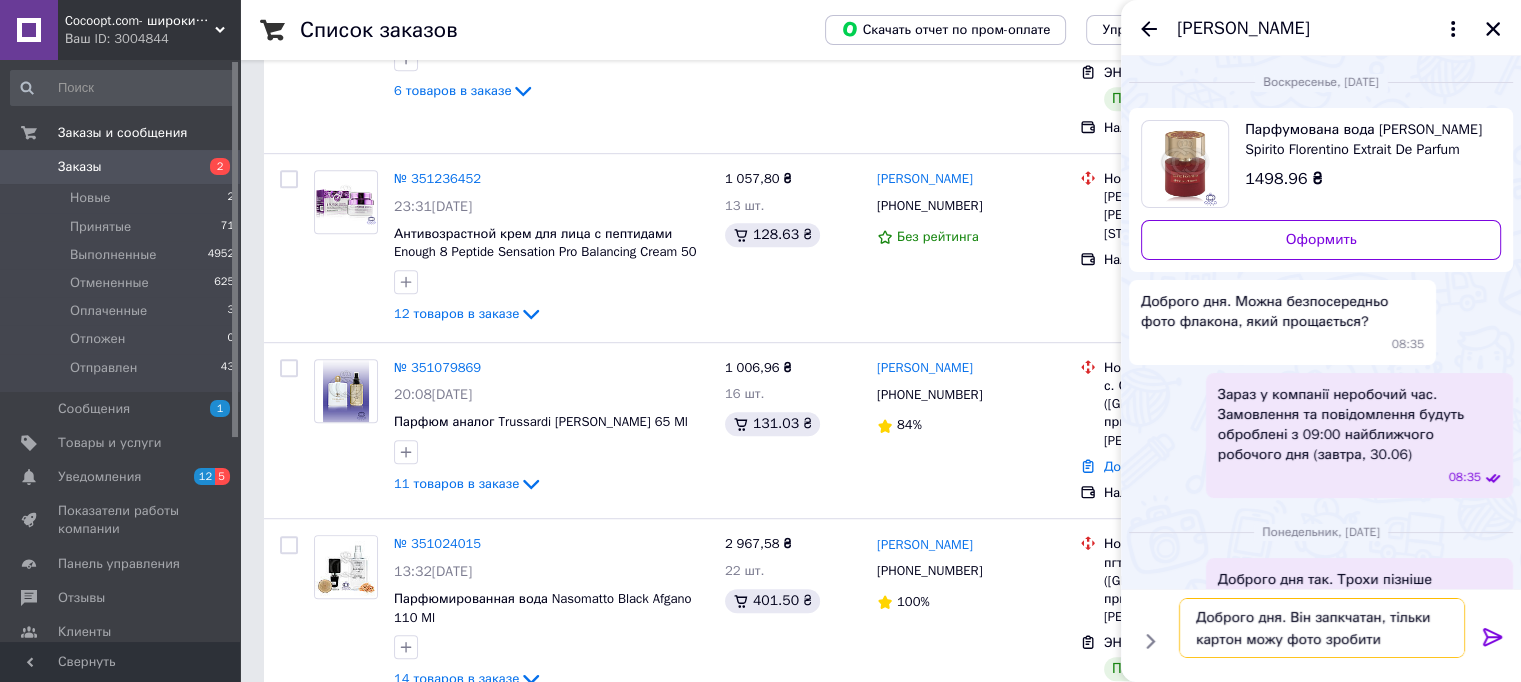 type on "Доброго дня. Він запкчатан, тільки картон можу фото зробити" 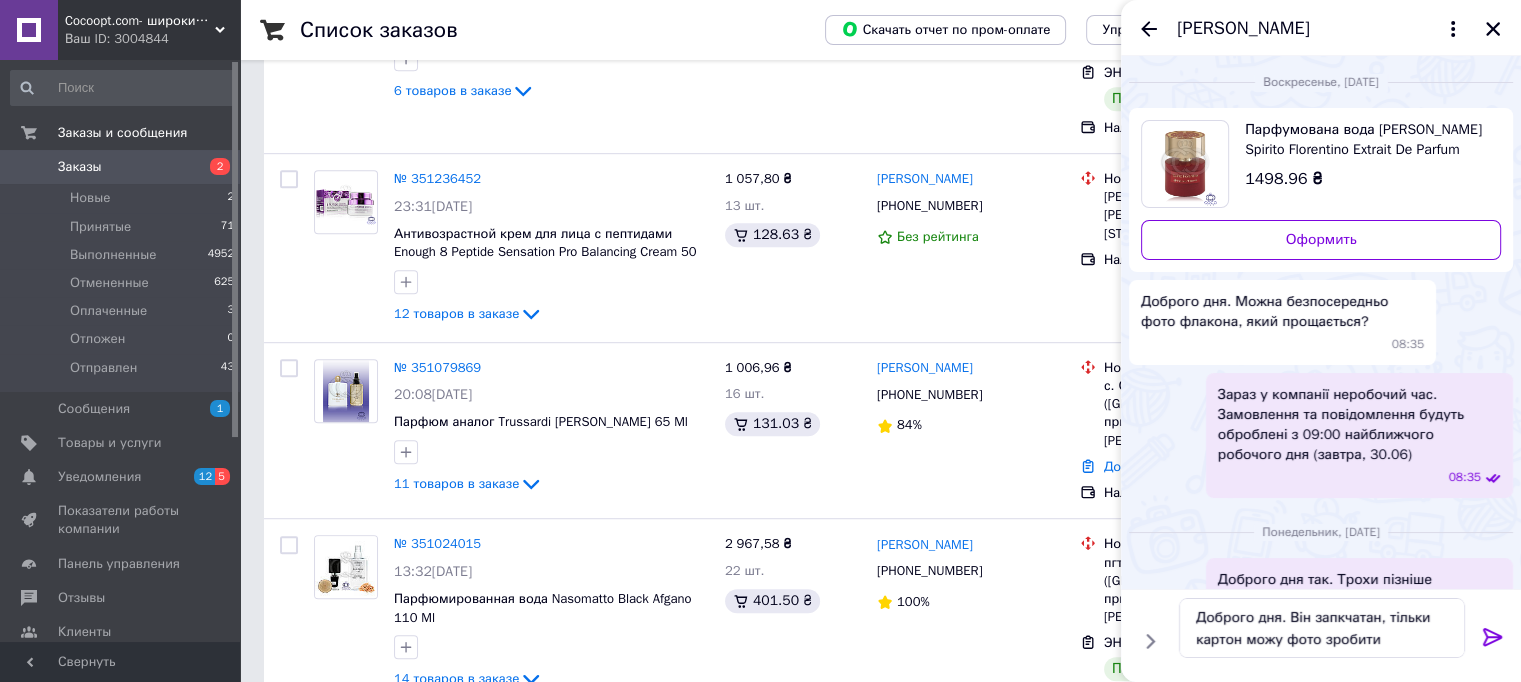 click 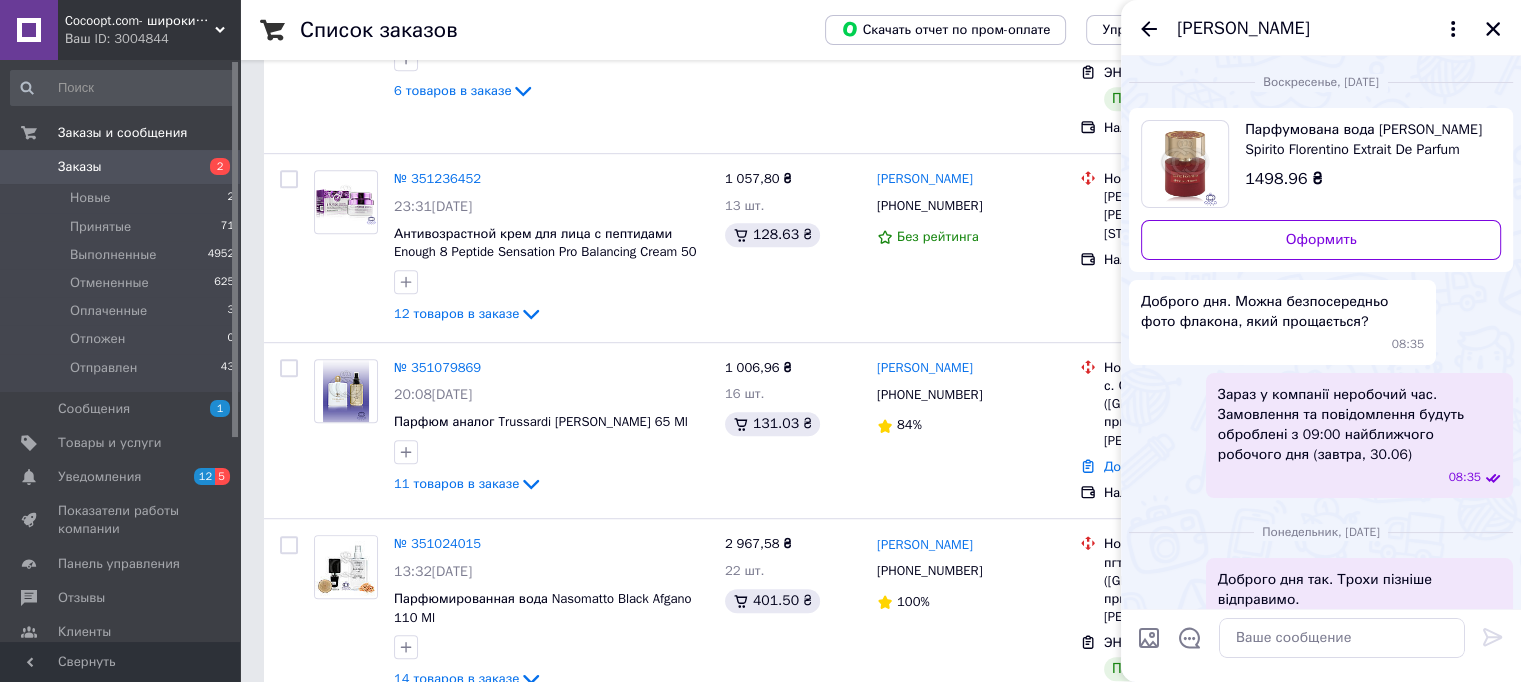 scroll, scrollTop: 427, scrollLeft: 0, axis: vertical 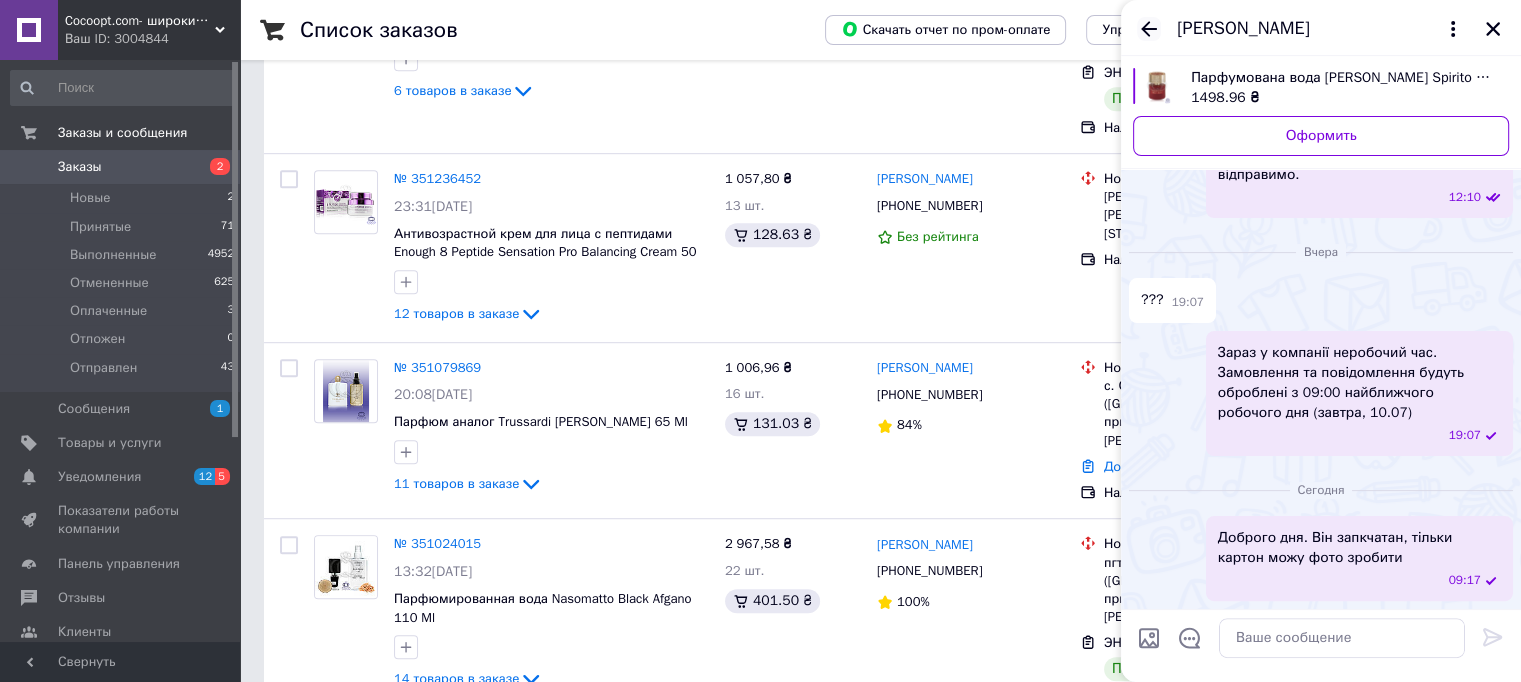 click 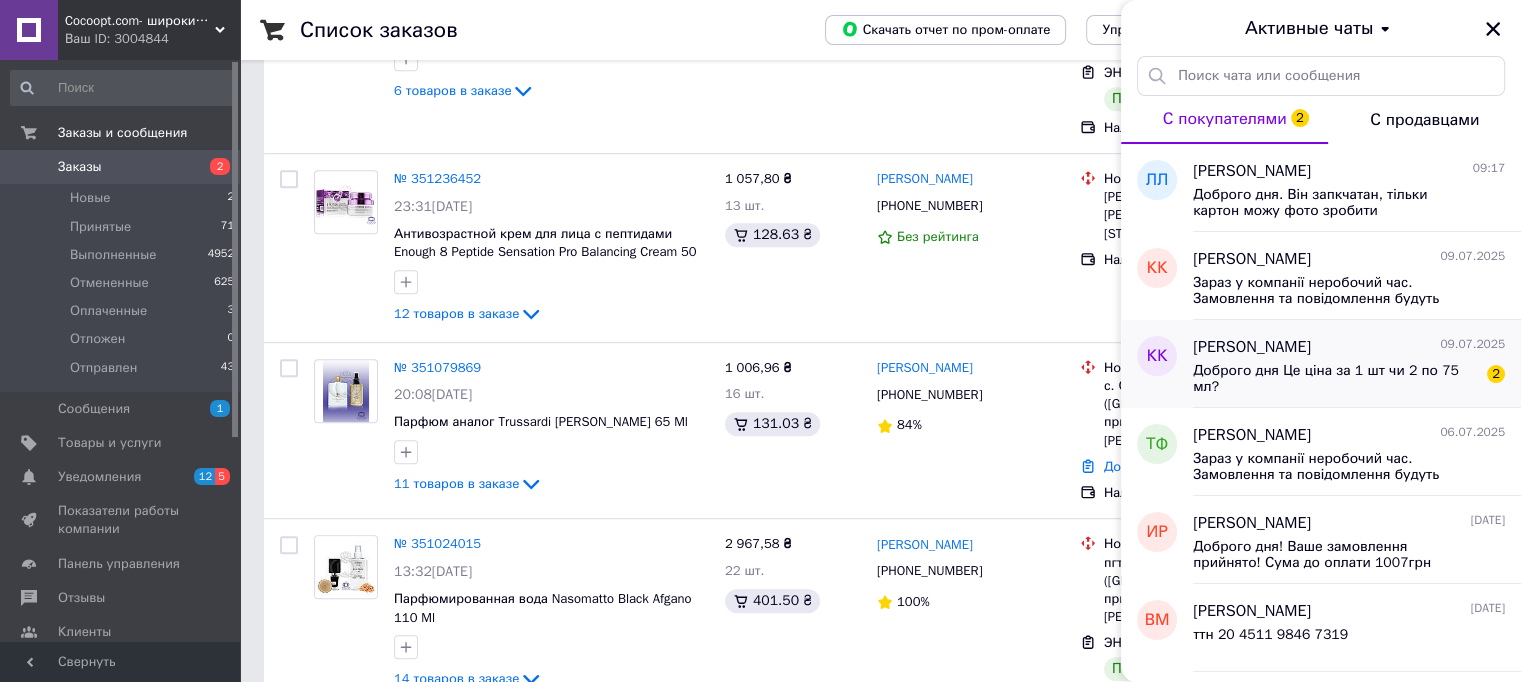 click on "[PERSON_NAME]" at bounding box center (1252, 347) 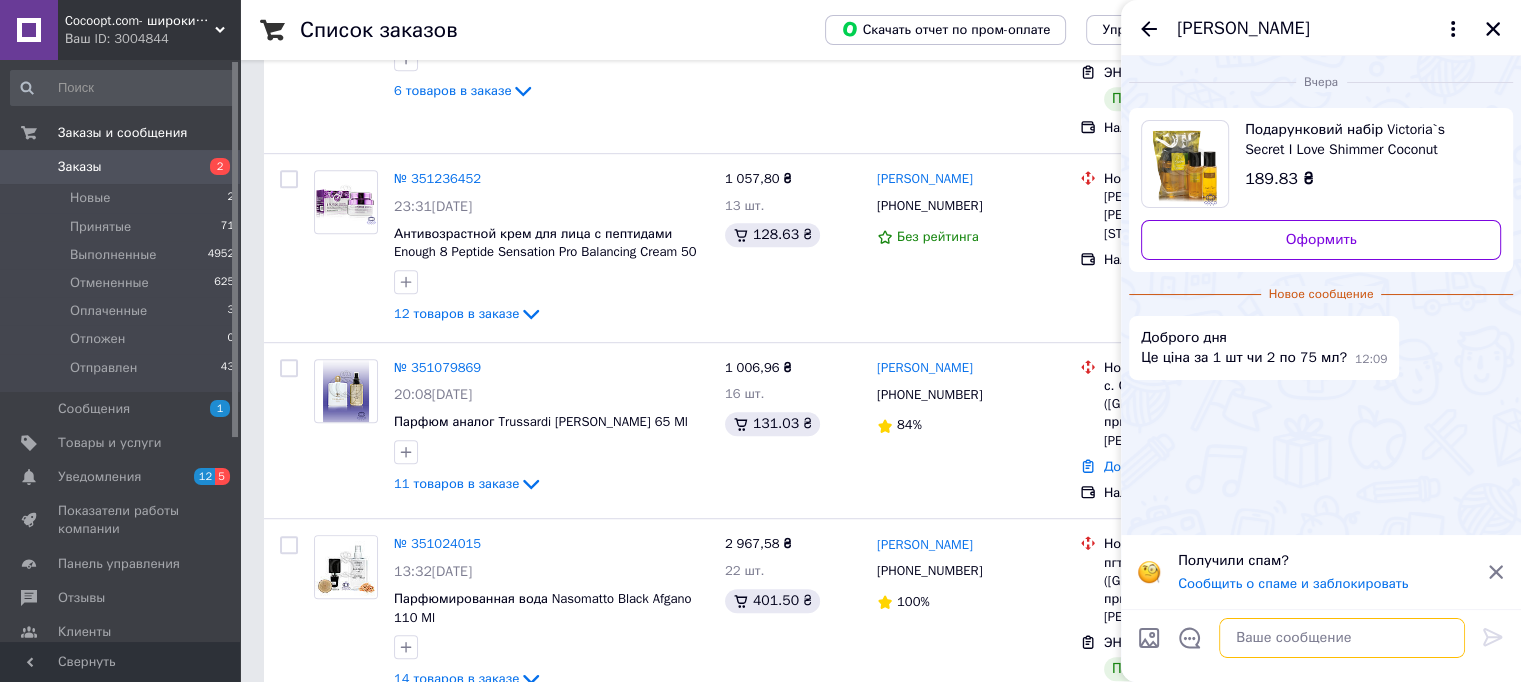 click at bounding box center [1342, 638] 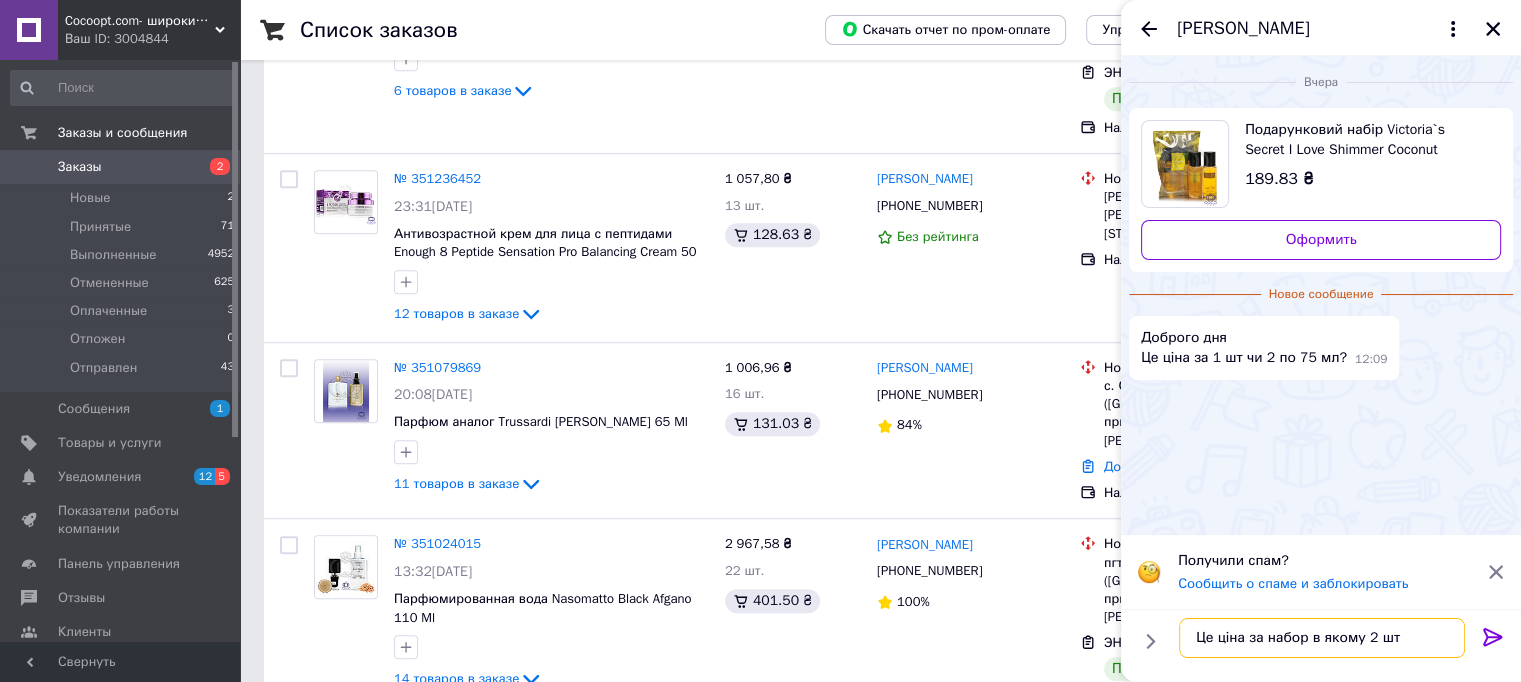 type on "Це ціна за набор в якому 2 шт" 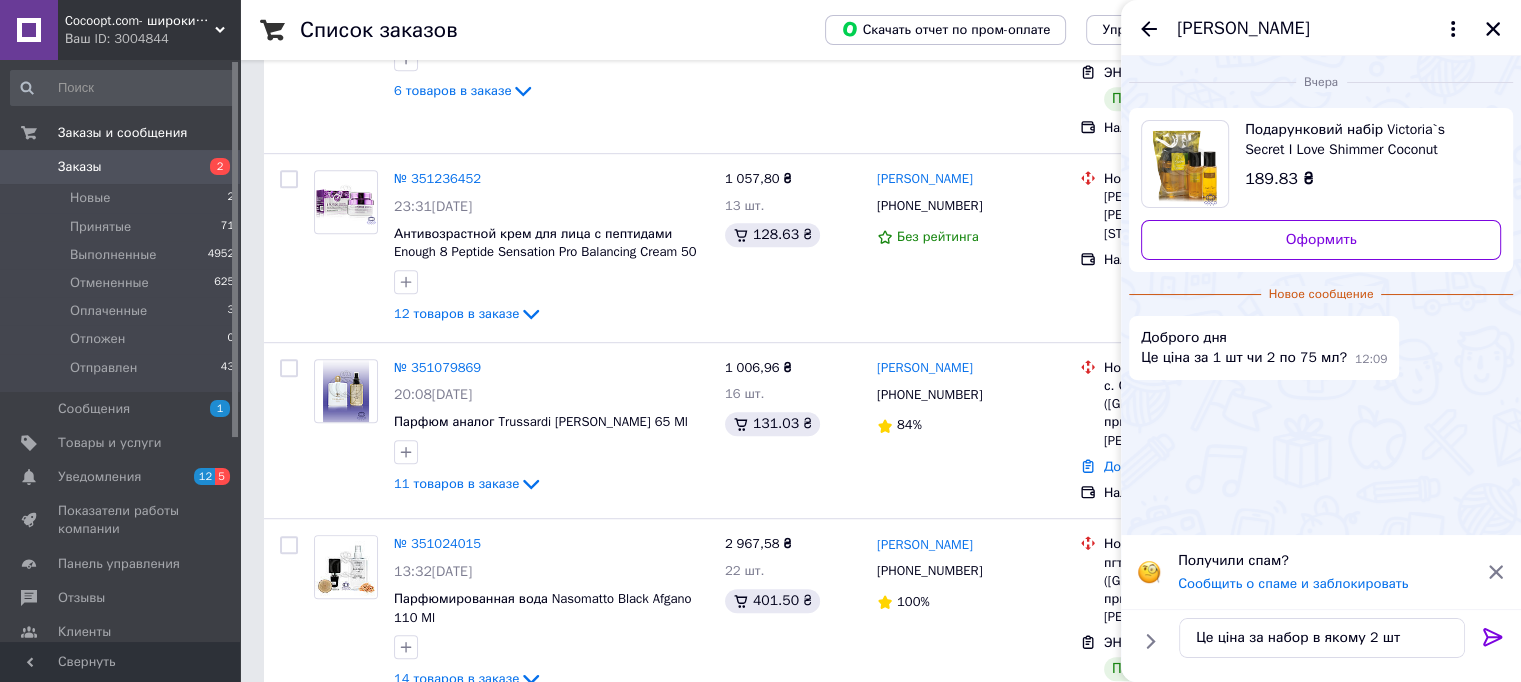 click 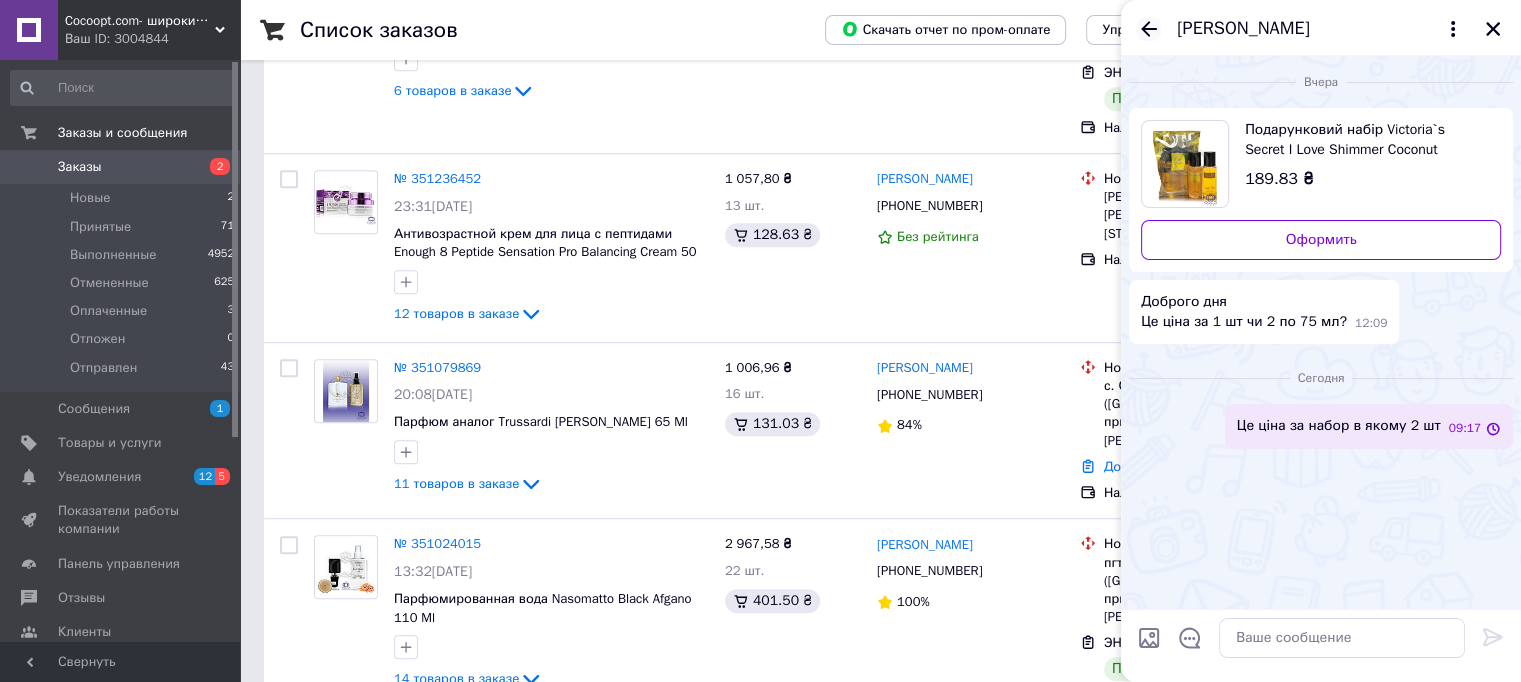 click 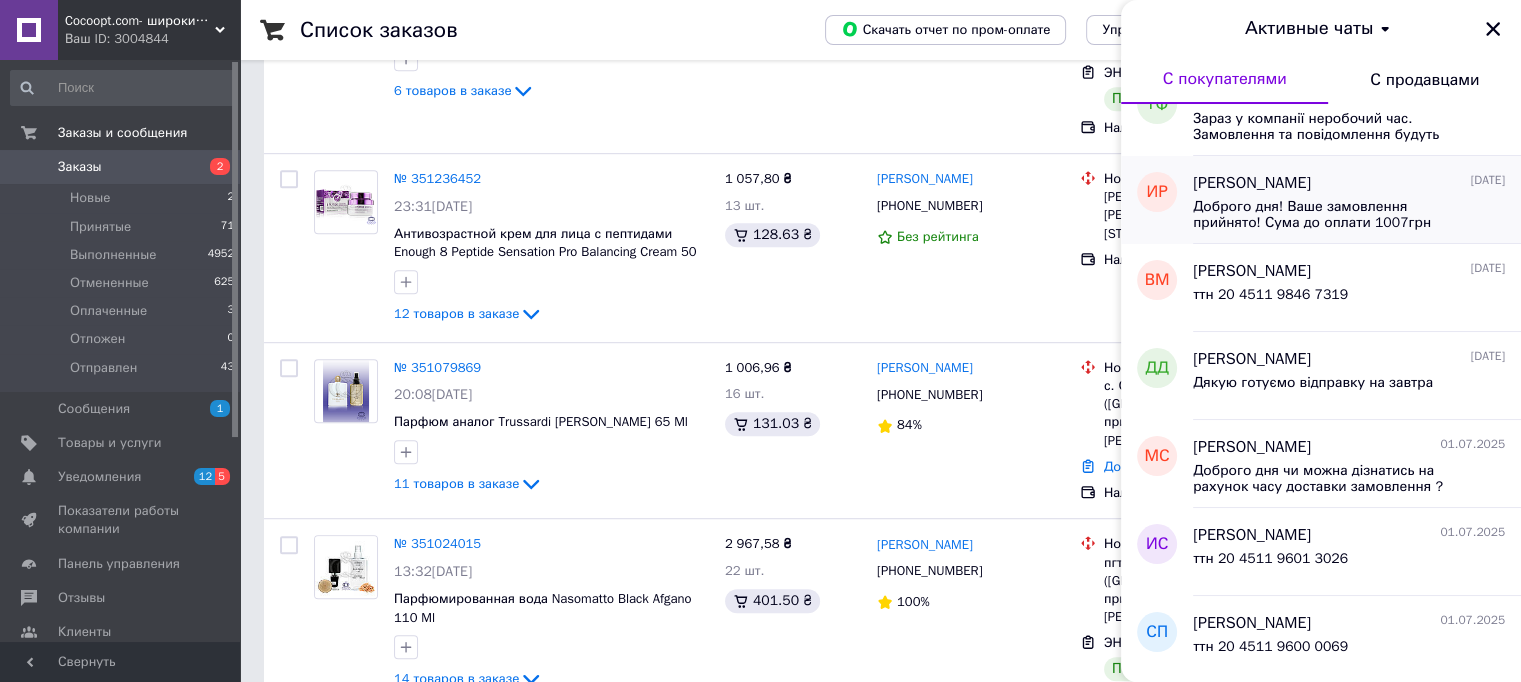 scroll, scrollTop: 0, scrollLeft: 0, axis: both 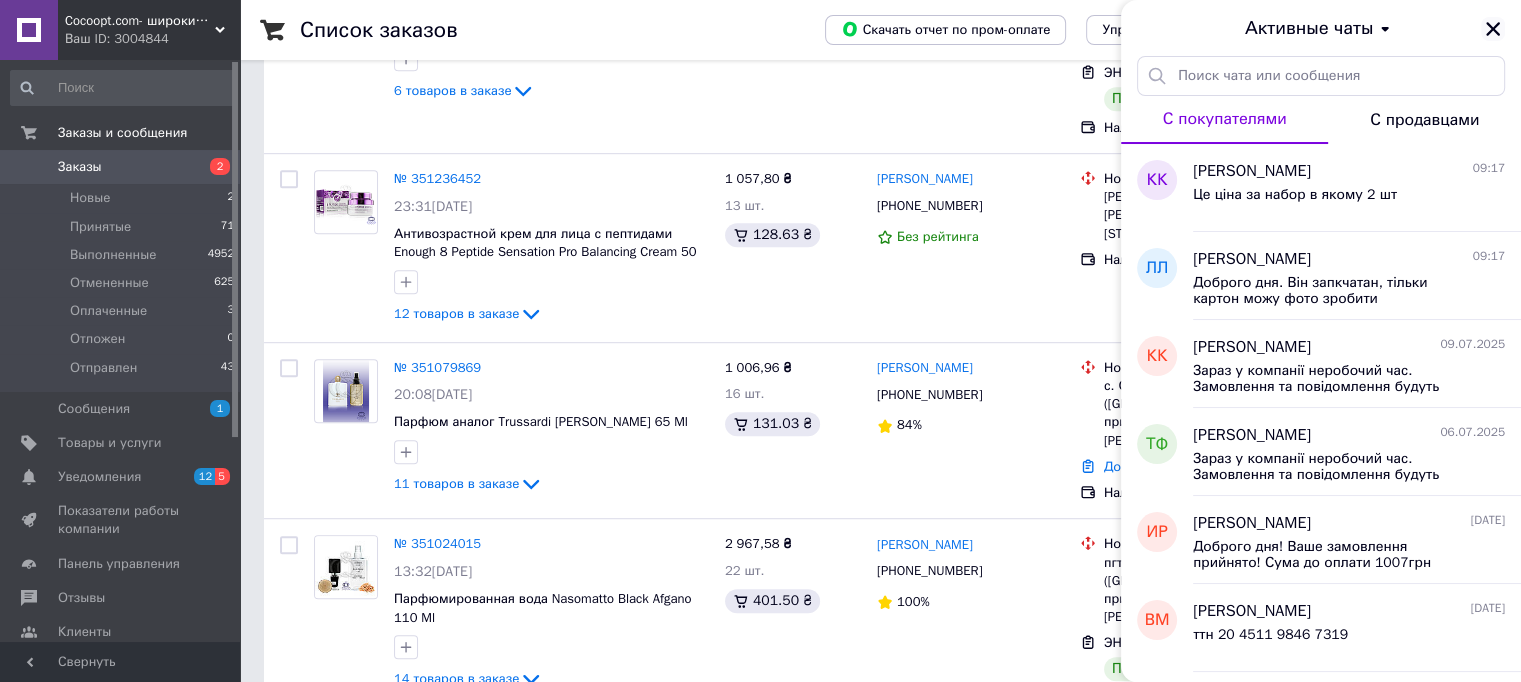 click 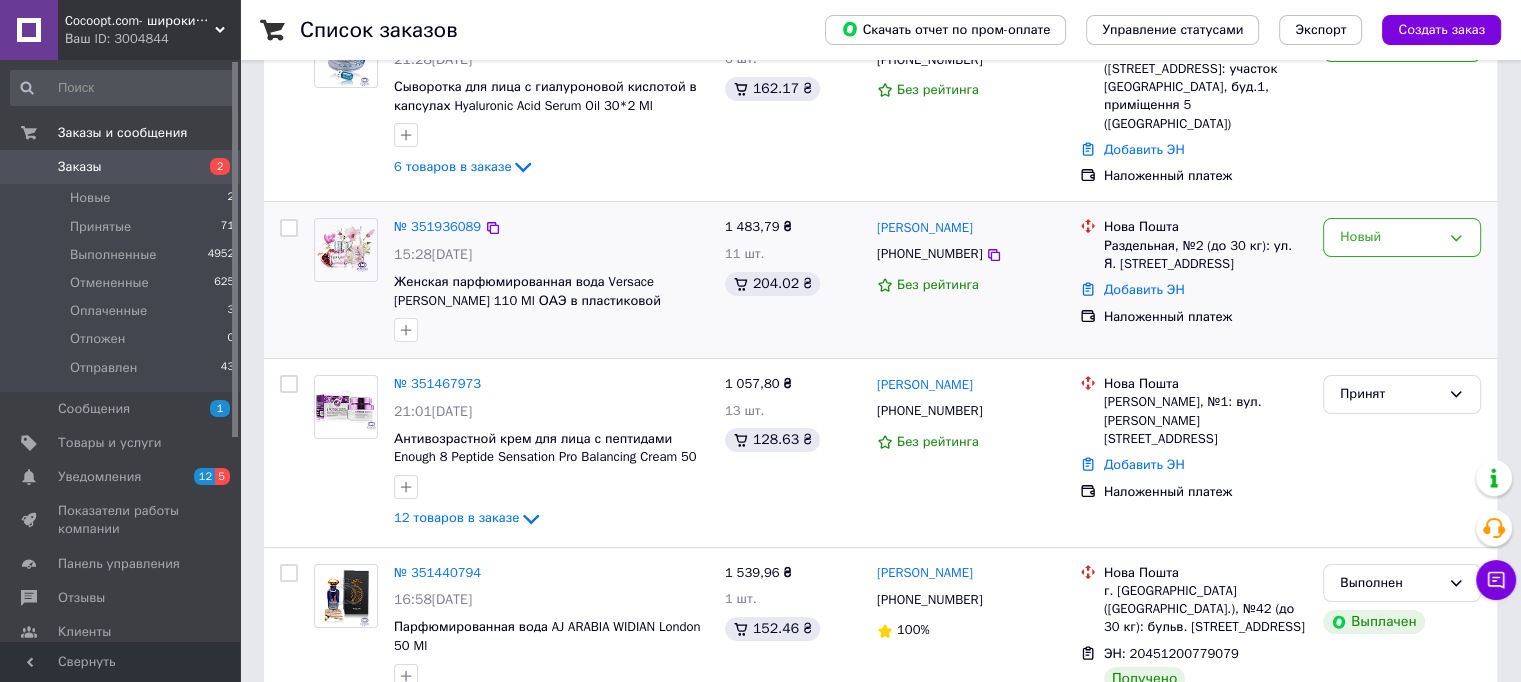 scroll, scrollTop: 0, scrollLeft: 0, axis: both 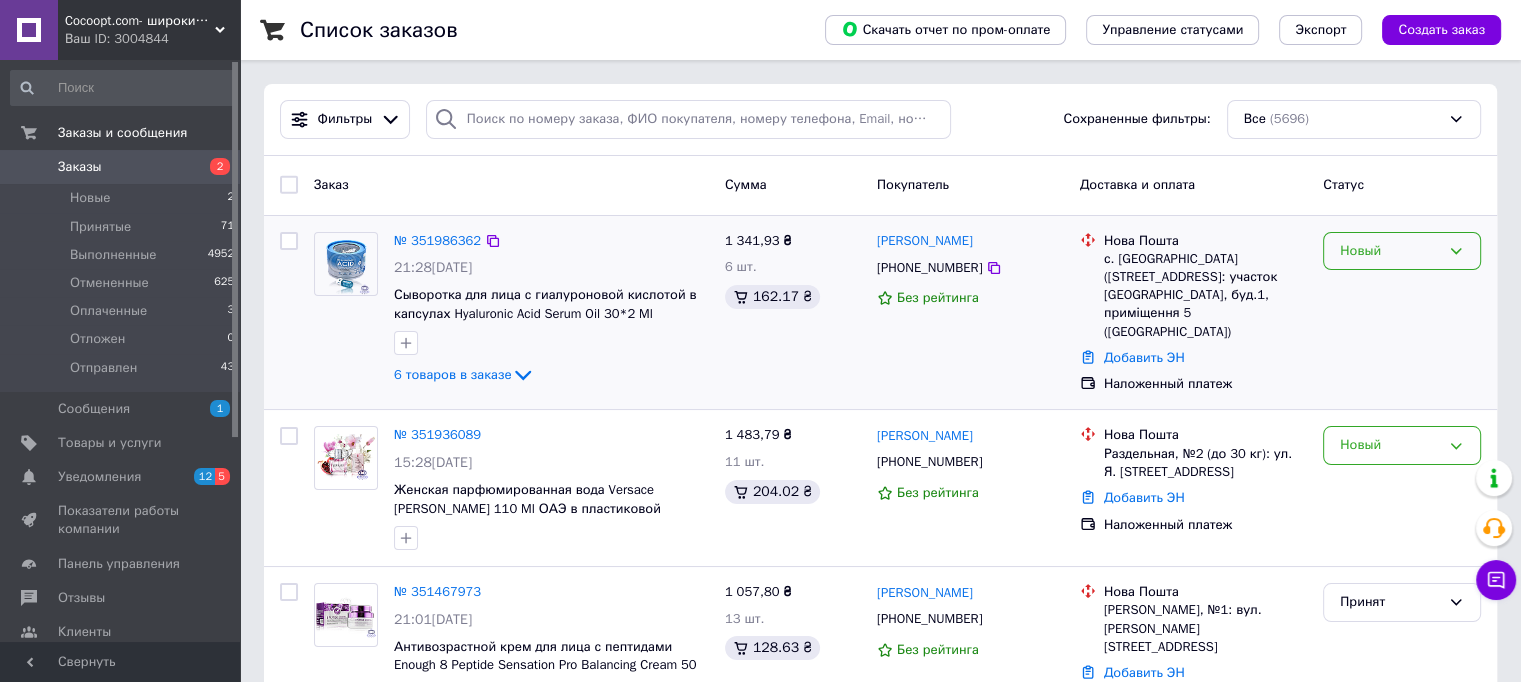 click on "Новый" at bounding box center [1390, 251] 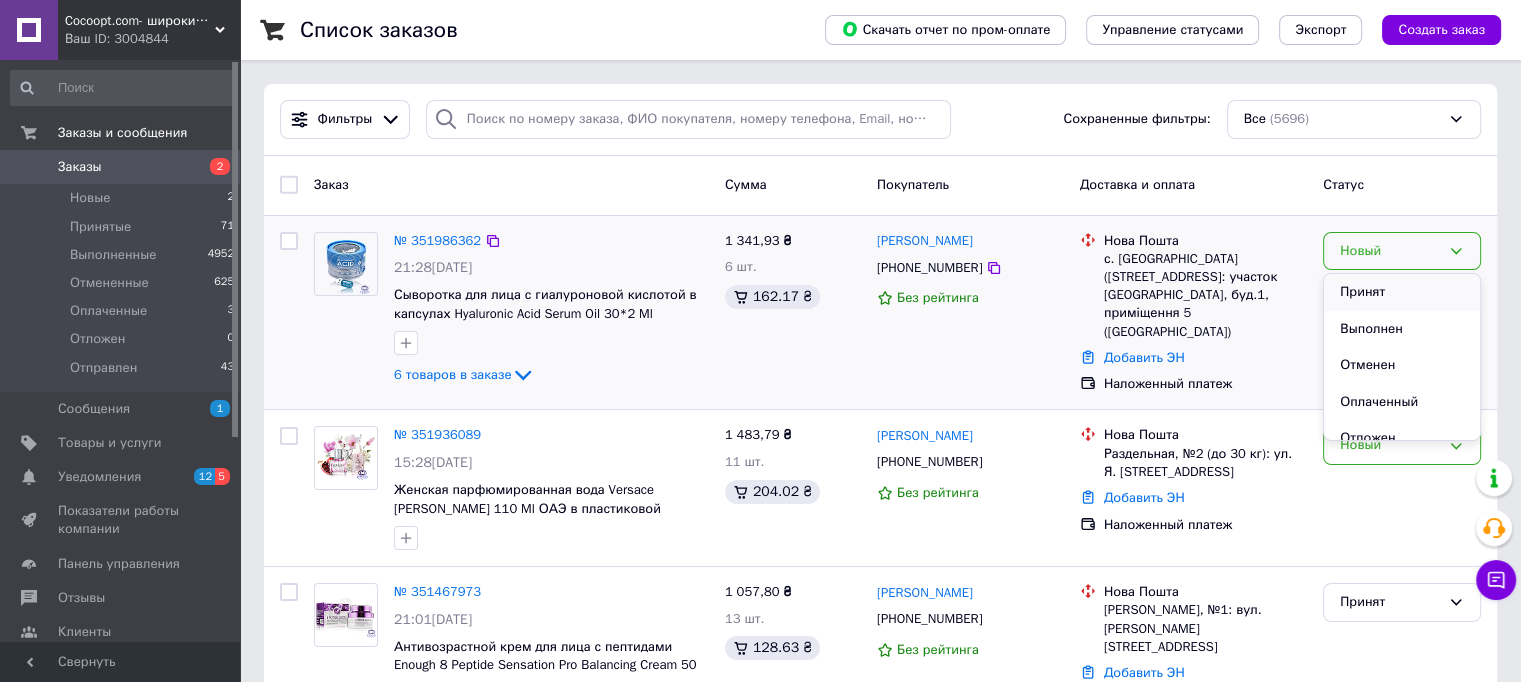 click on "Принят" at bounding box center [1402, 292] 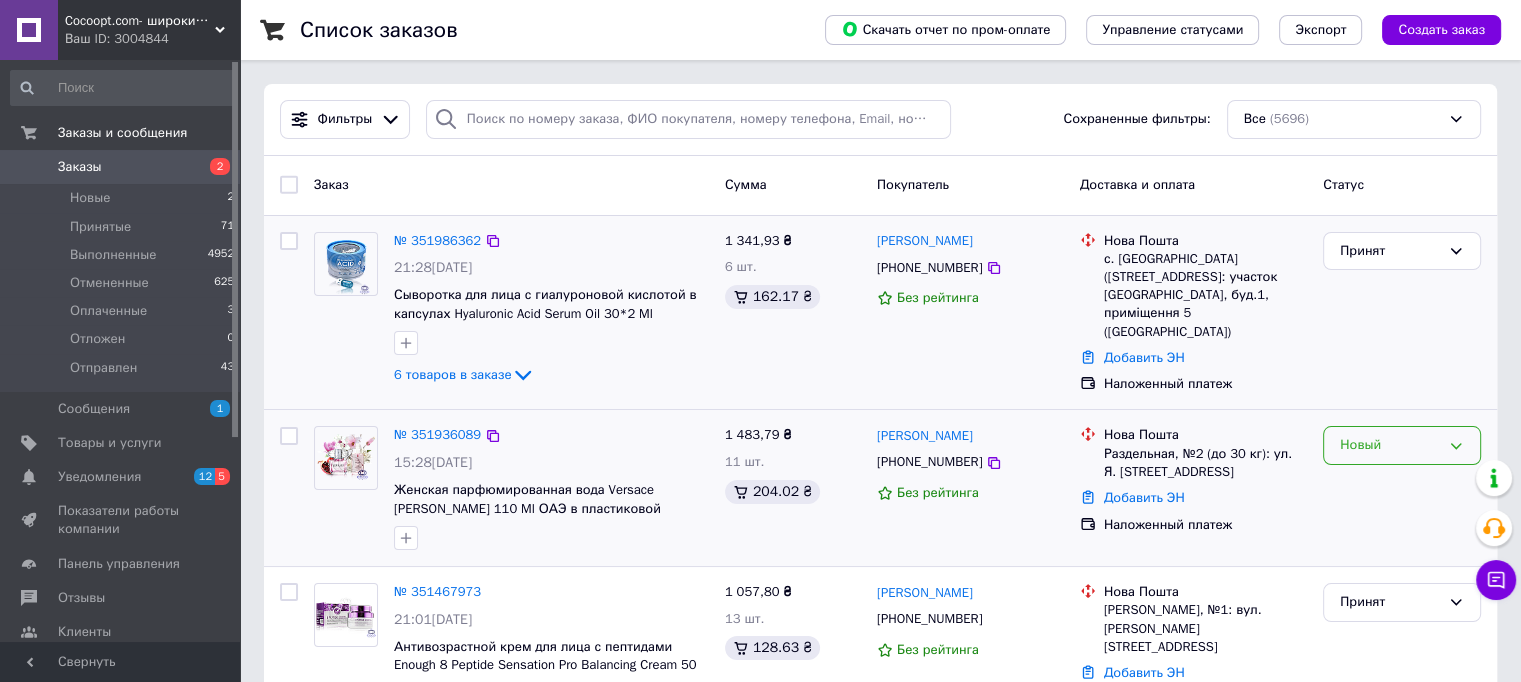 click on "Новый" at bounding box center (1390, 445) 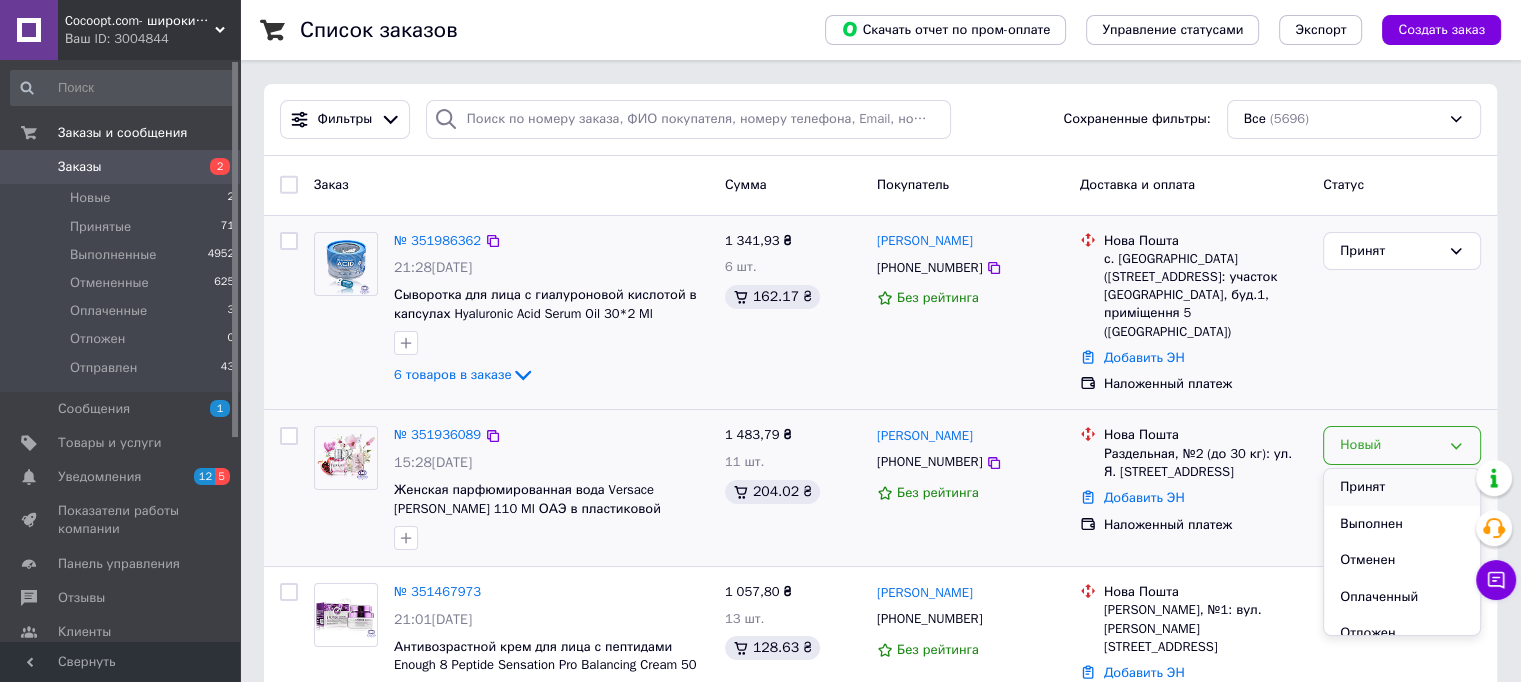 click on "Принят" at bounding box center [1402, 487] 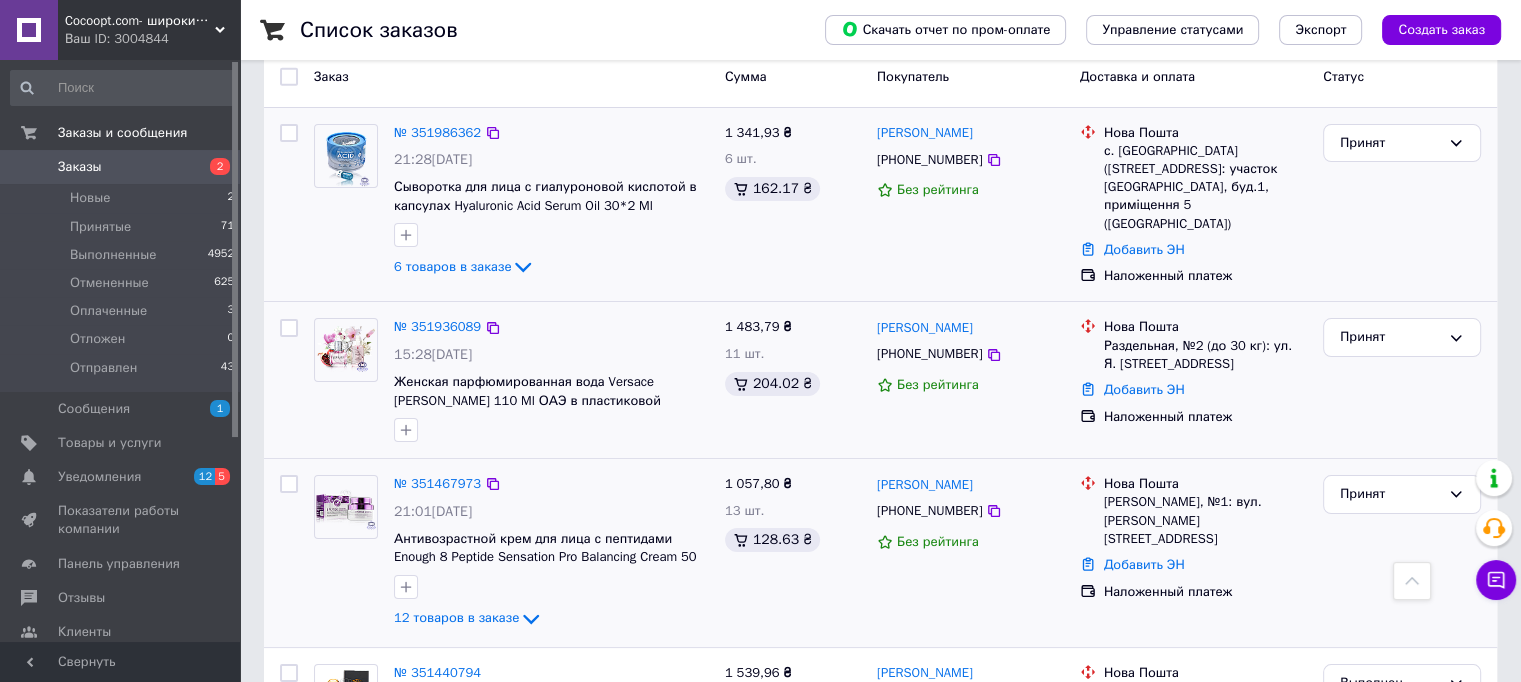 scroll, scrollTop: 0, scrollLeft: 0, axis: both 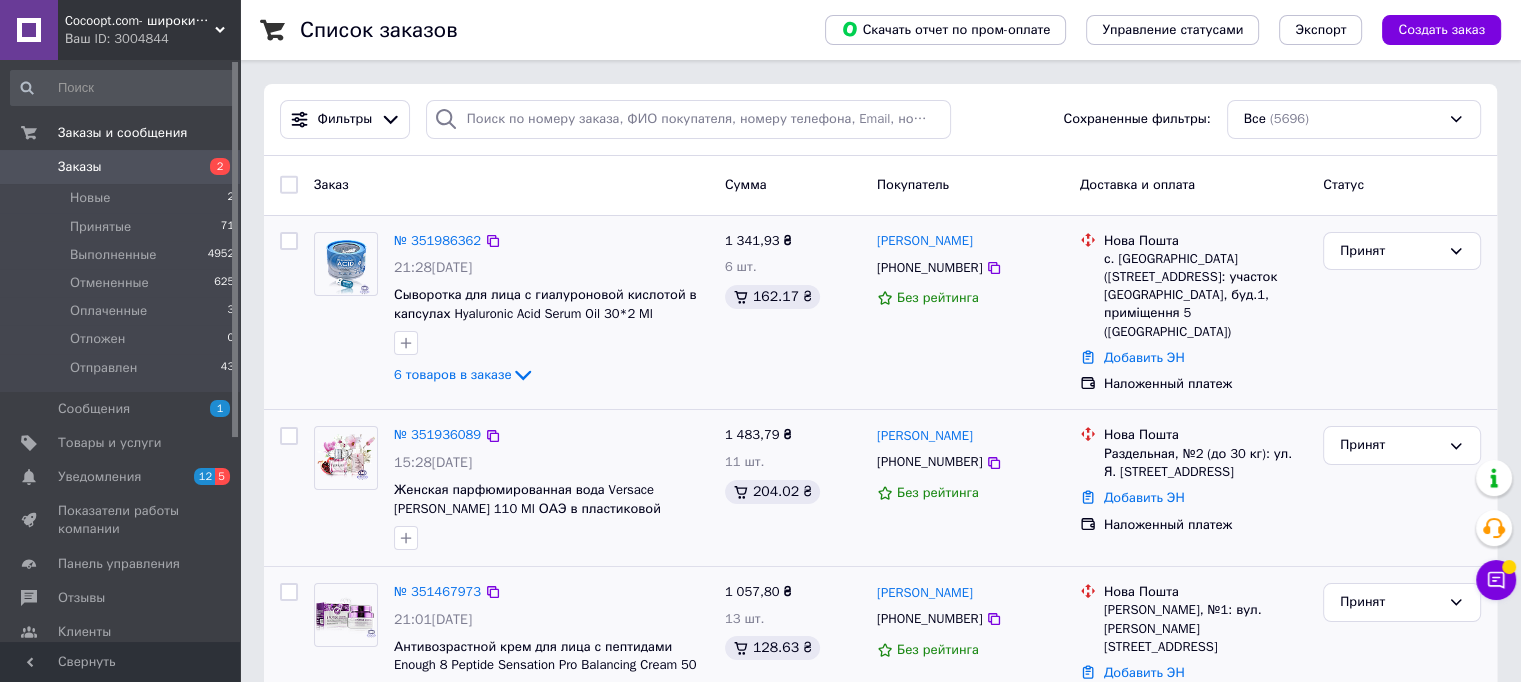 click on "№ 351467973" at bounding box center [551, 592] 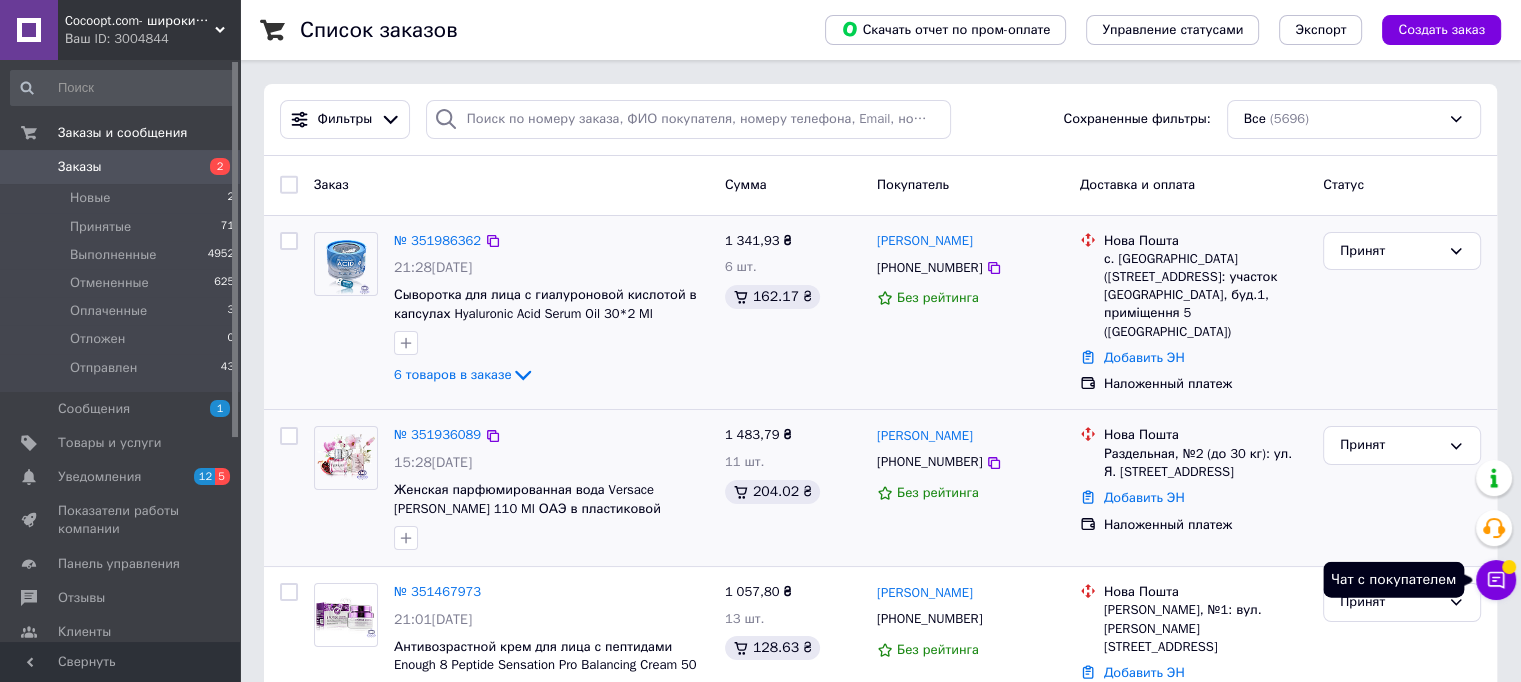 click 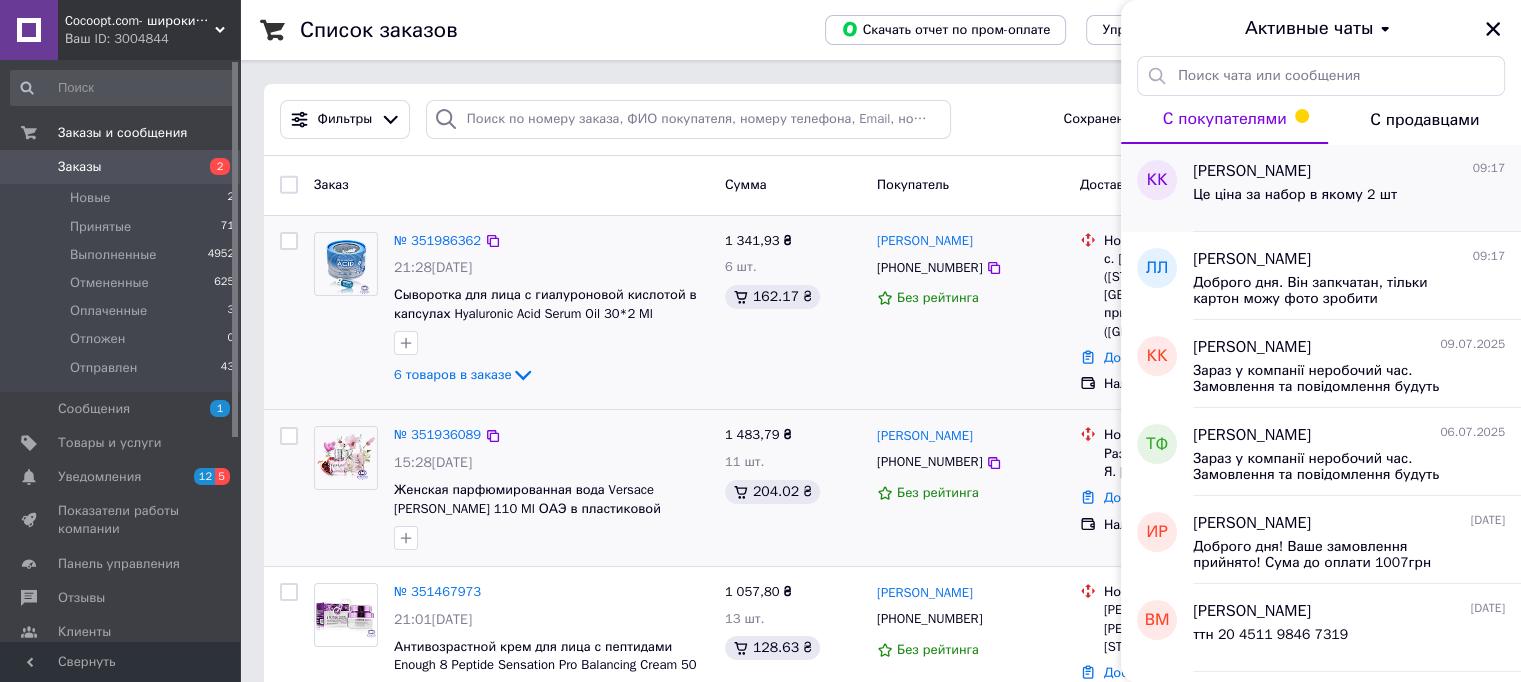 click on "Це ціна за набор в якому 2 шт" at bounding box center (1295, 195) 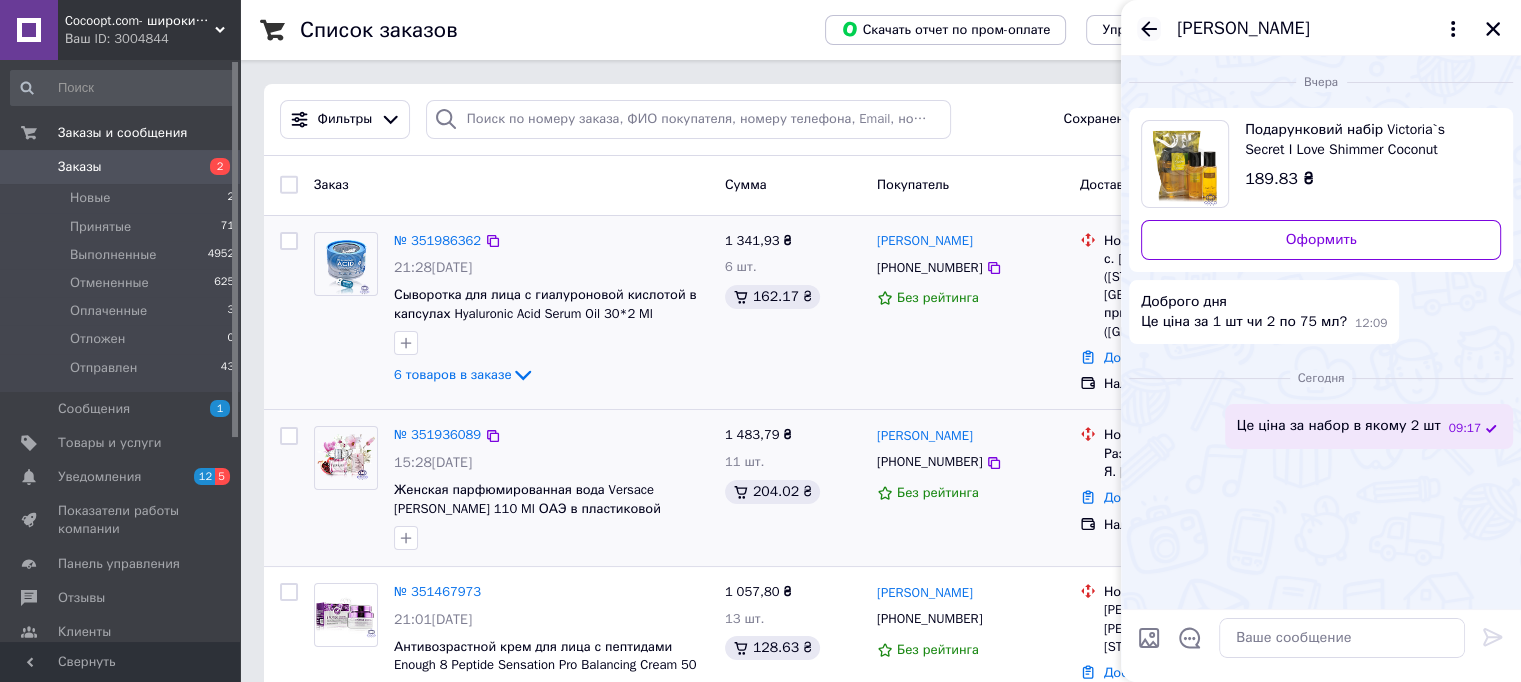 click 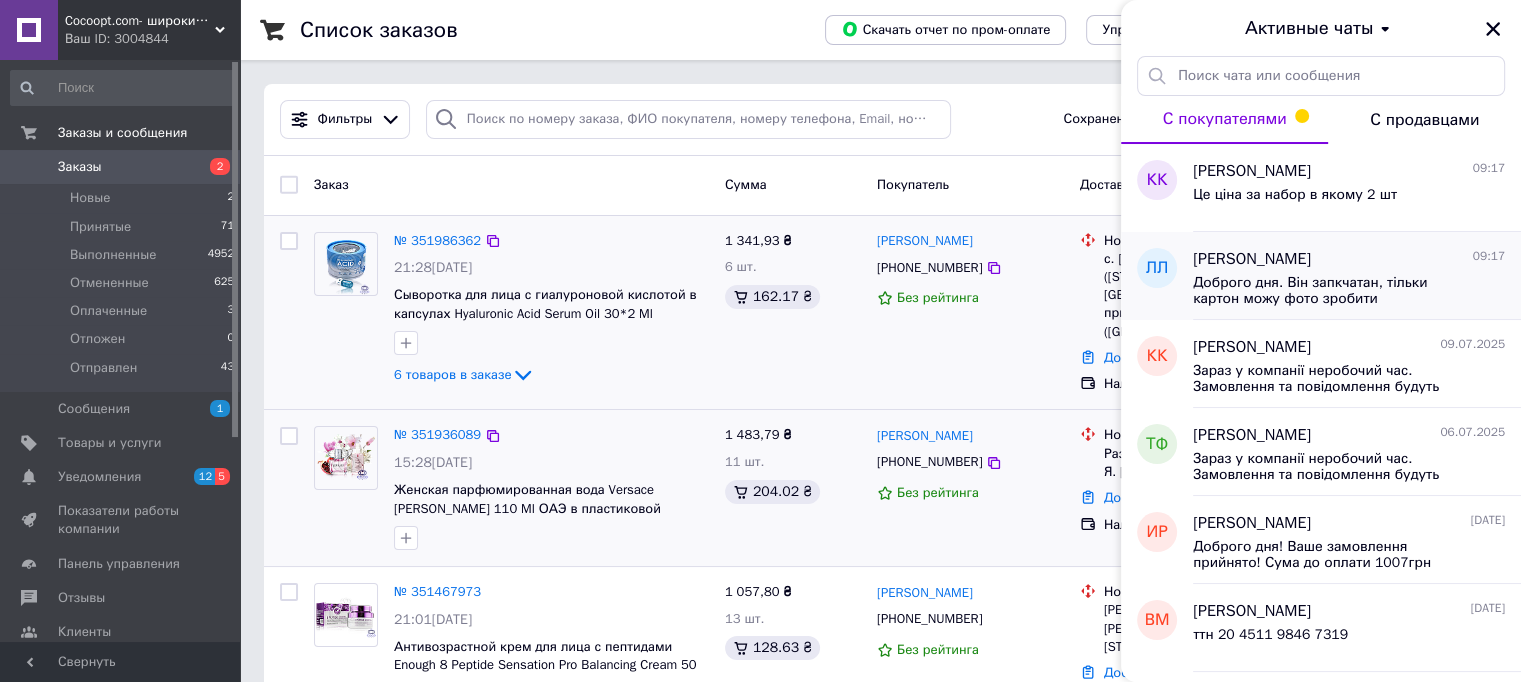 click on "Доброго дня. Він запкчатан, тільки картон можу фото зробити" at bounding box center (1335, 291) 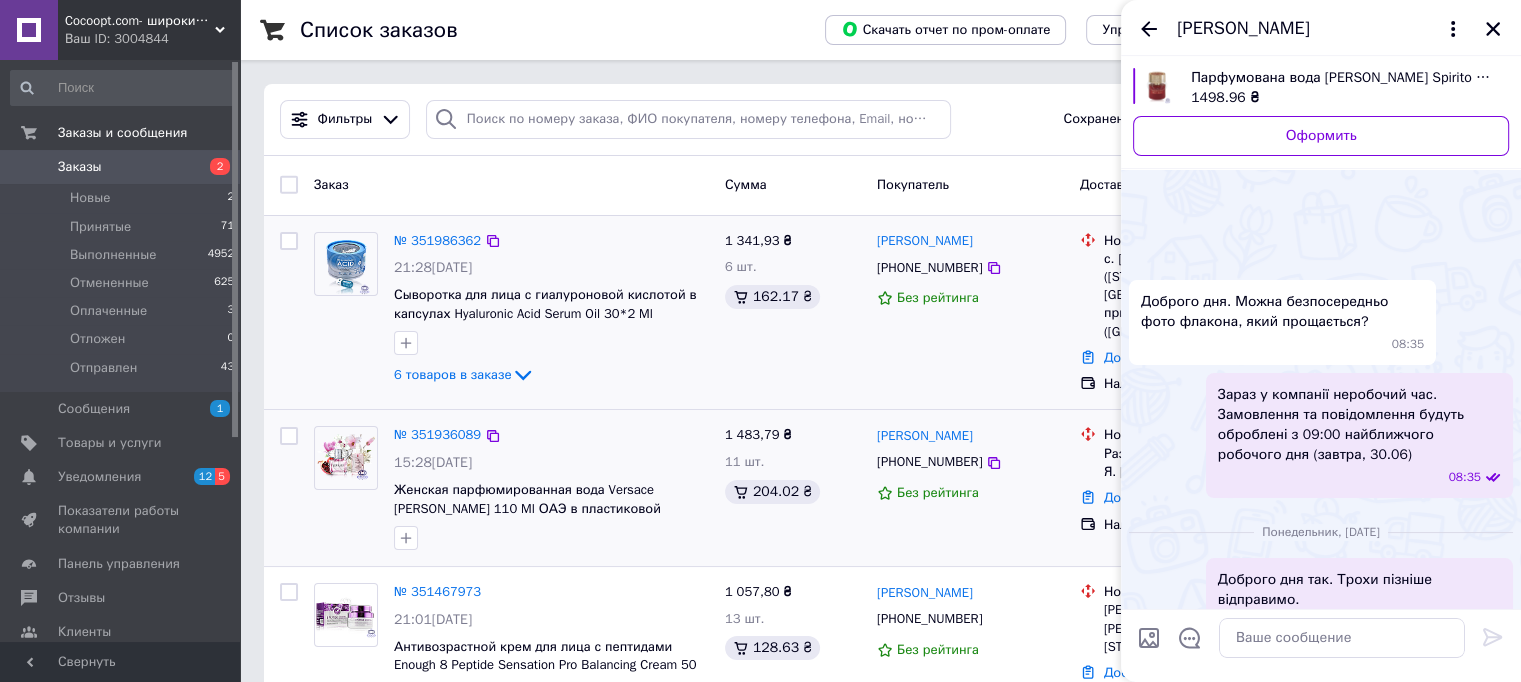 scroll, scrollTop: 427, scrollLeft: 0, axis: vertical 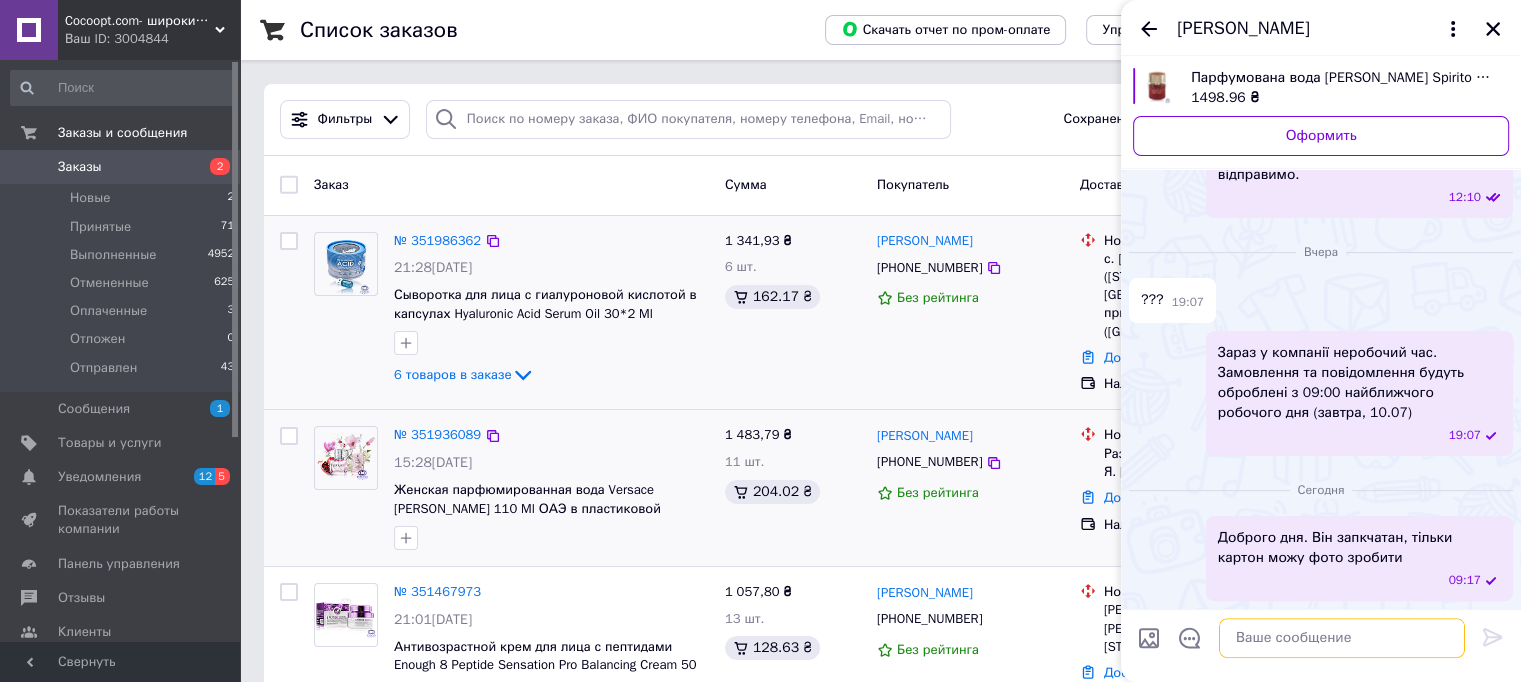 click at bounding box center [1342, 638] 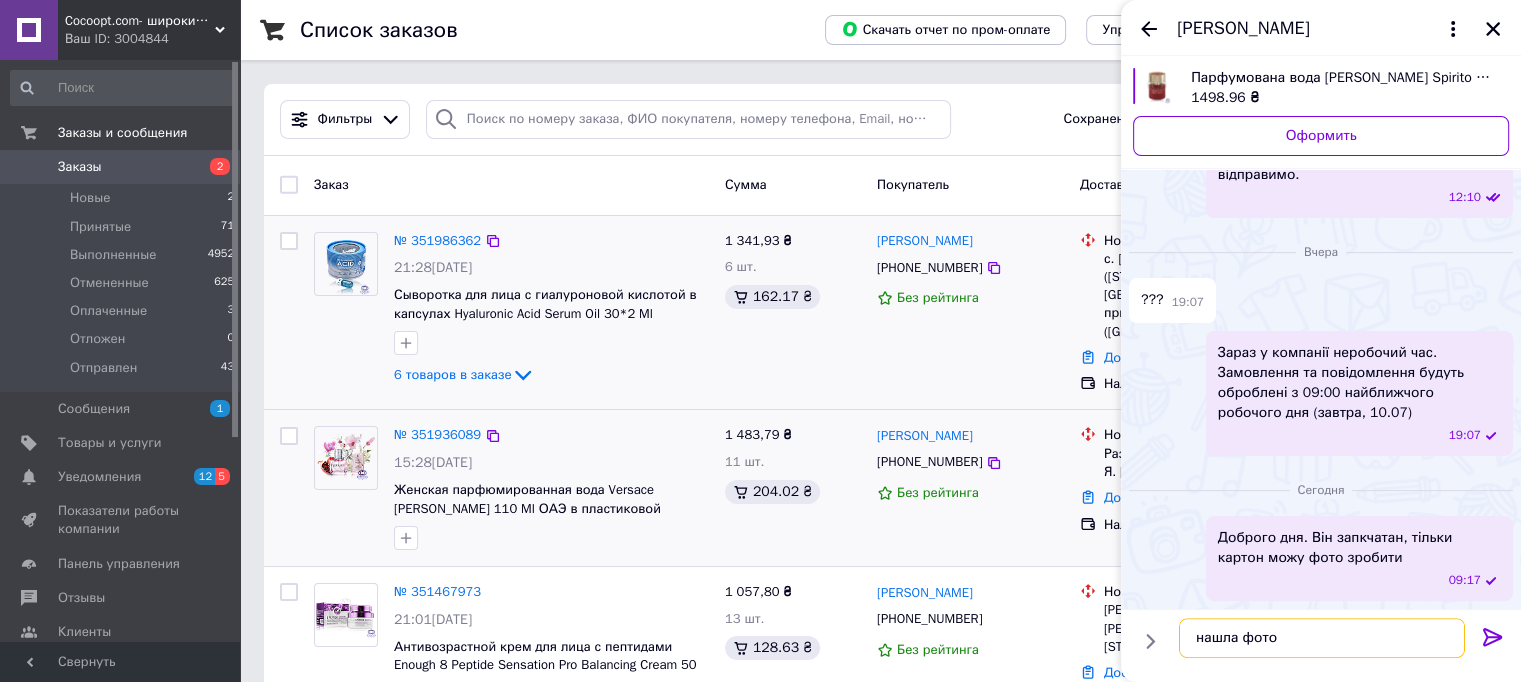 type on "нашла фото" 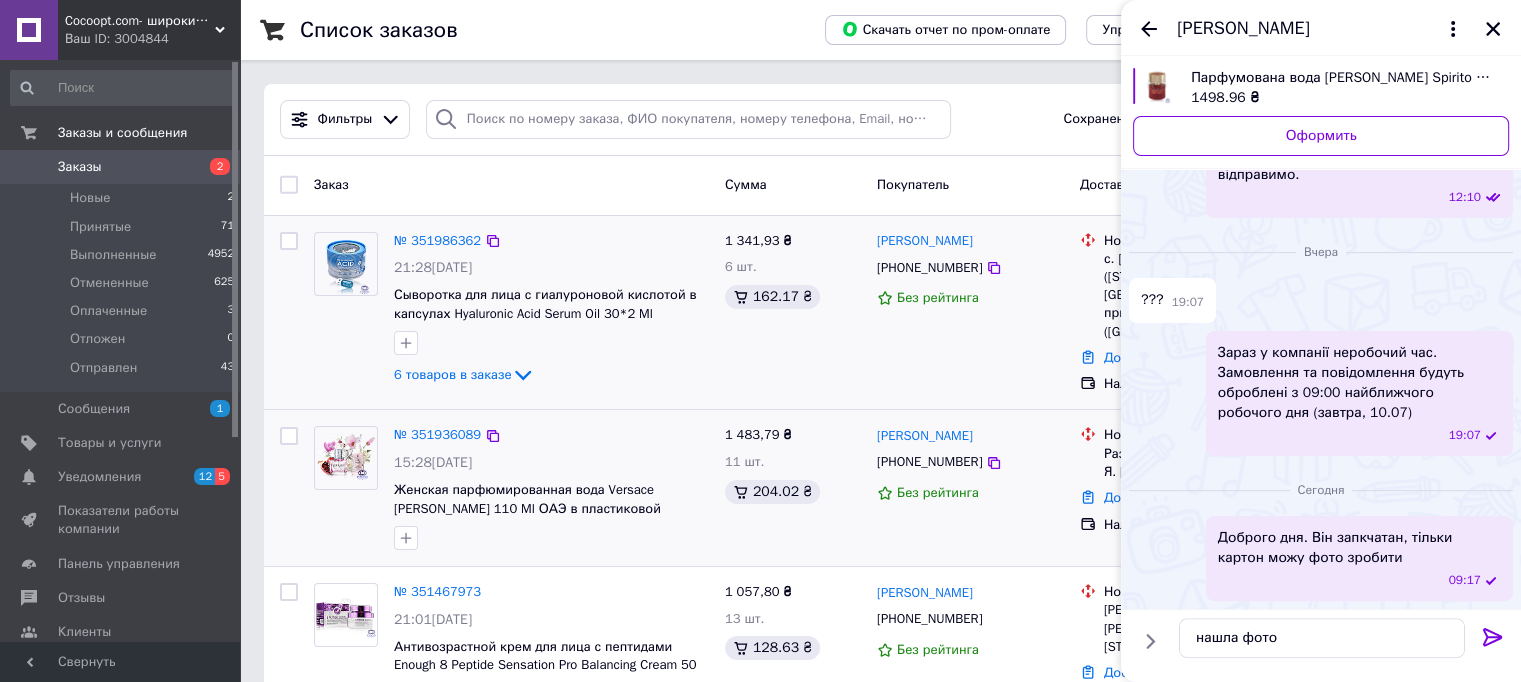 click 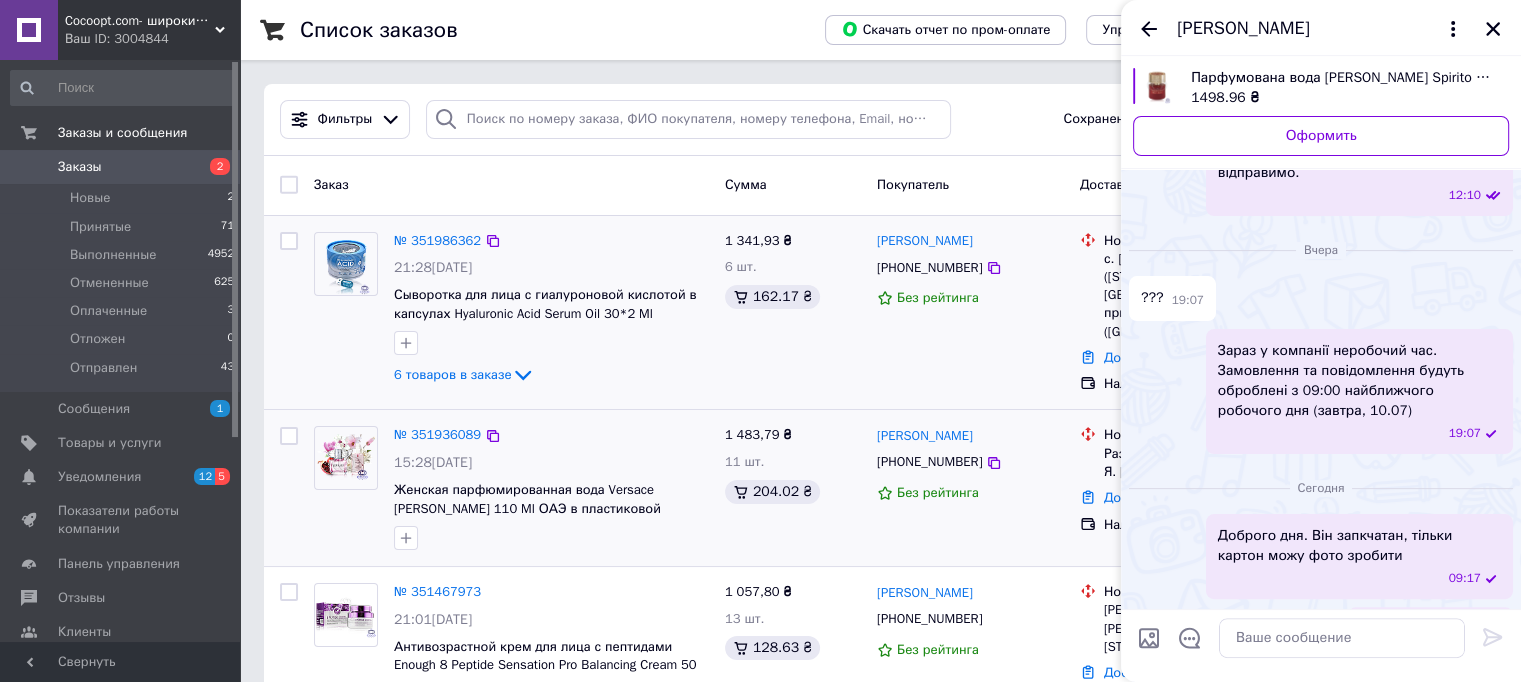 scroll, scrollTop: 428, scrollLeft: 0, axis: vertical 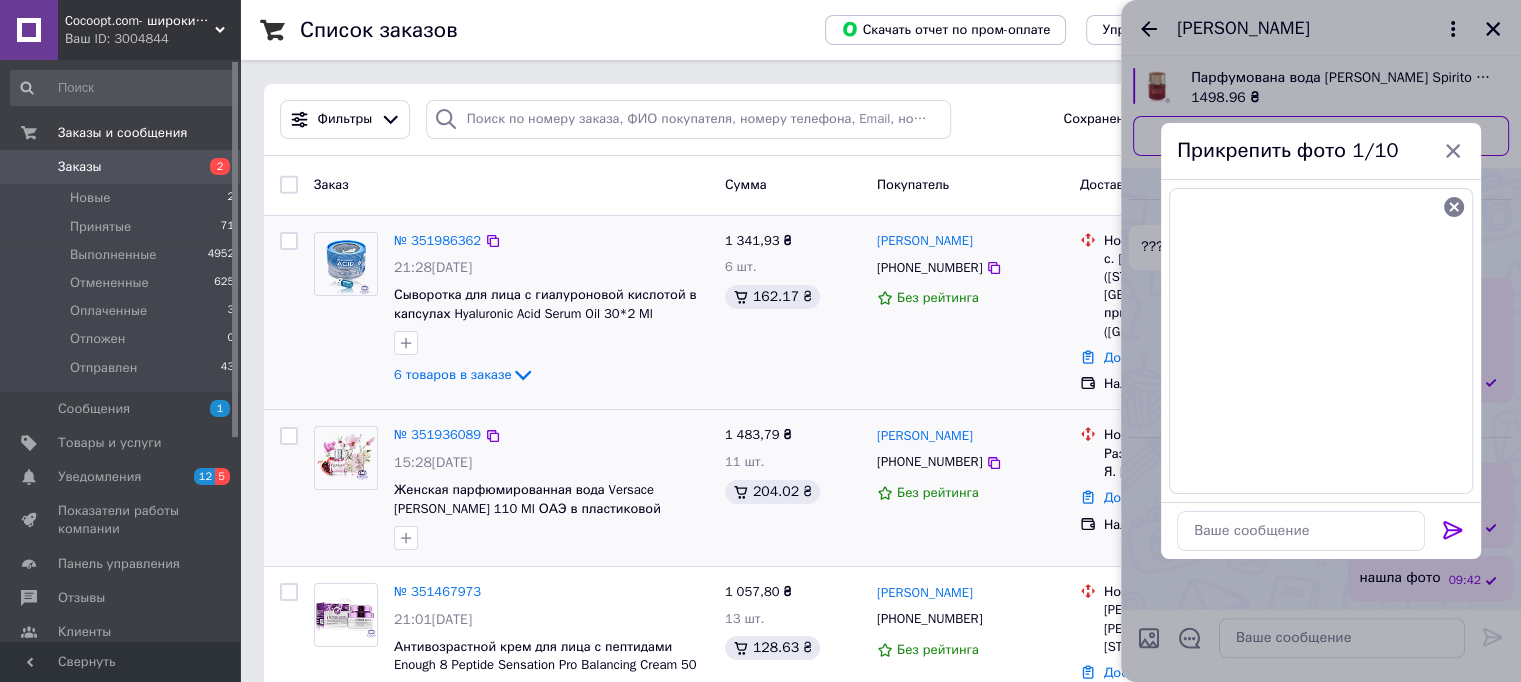 click 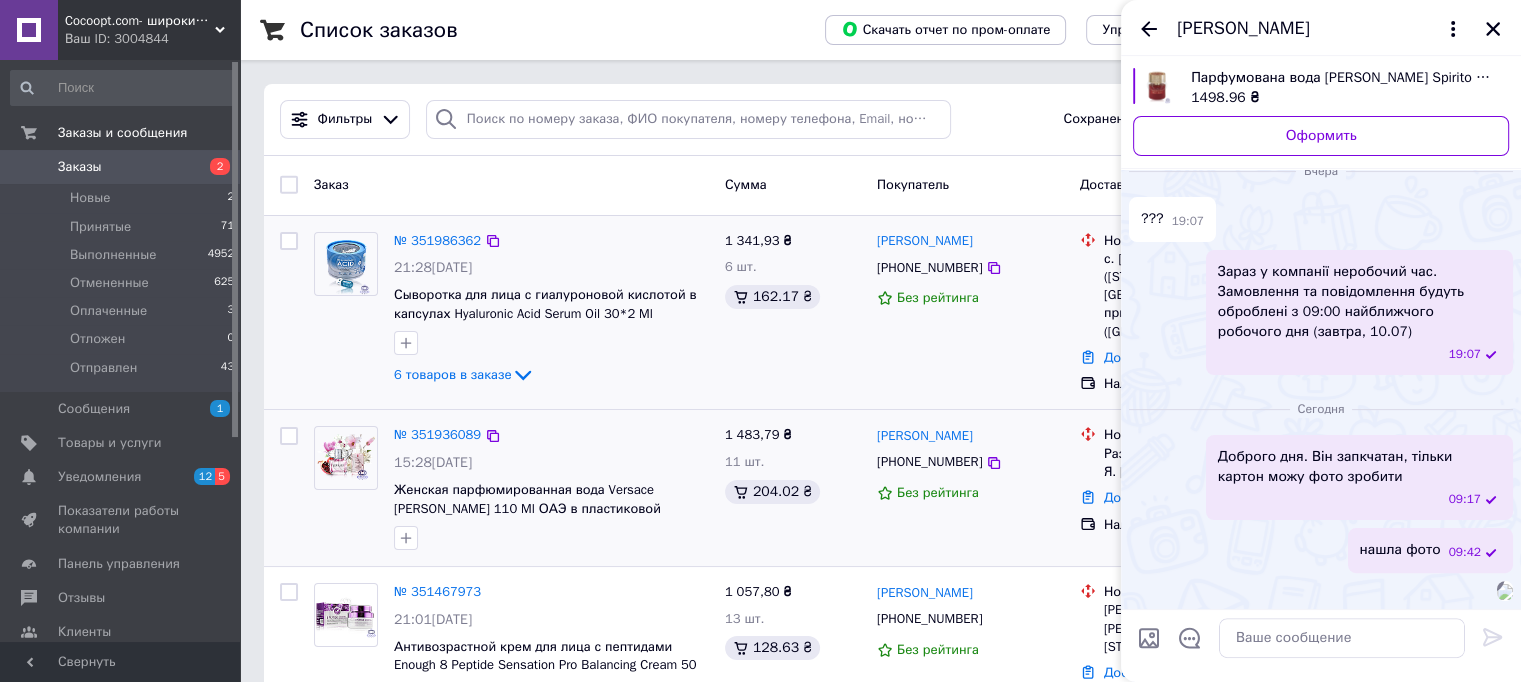 scroll, scrollTop: 736, scrollLeft: 0, axis: vertical 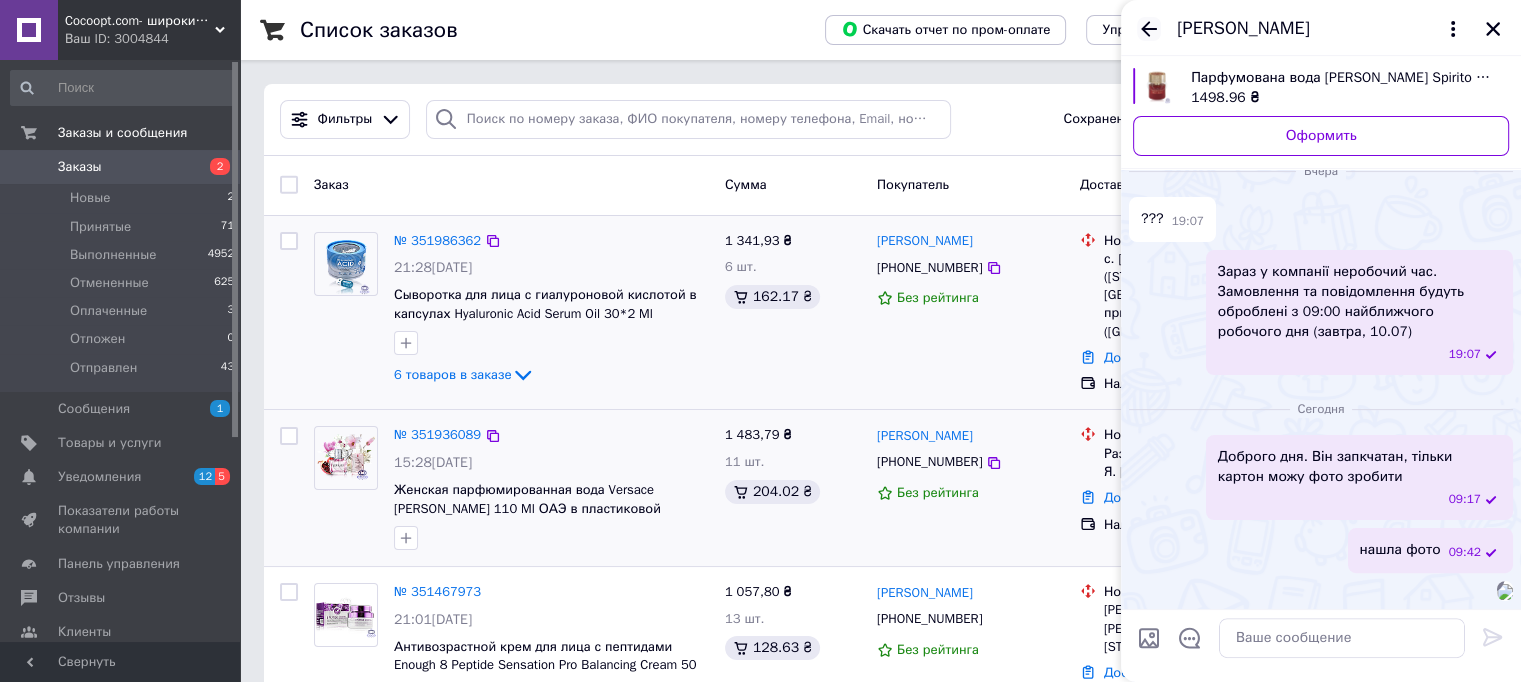 click 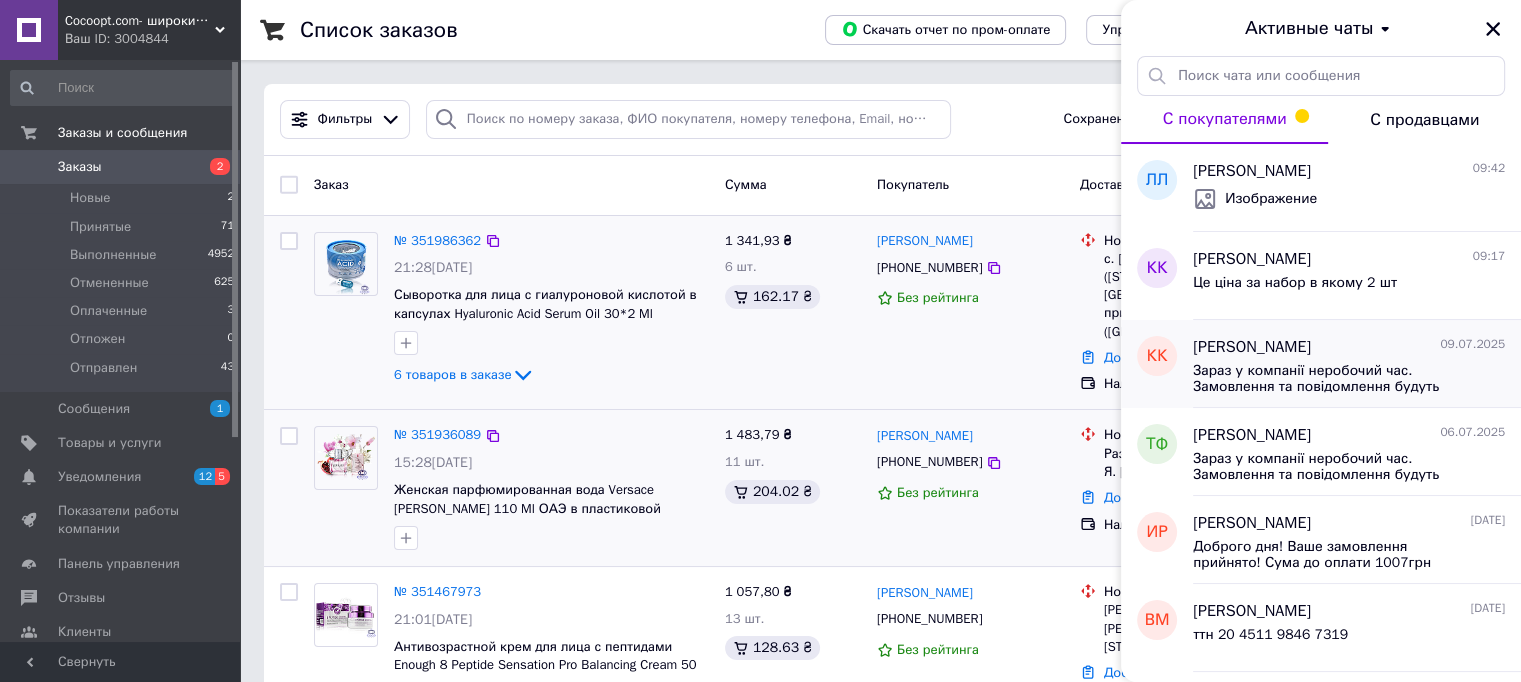 click on "Зараз у компанії неробочий час. Замовлення та повідомлення будуть оброблені з 09:00 найближчого робочого дня (завтра, 10.07)" at bounding box center [1335, 379] 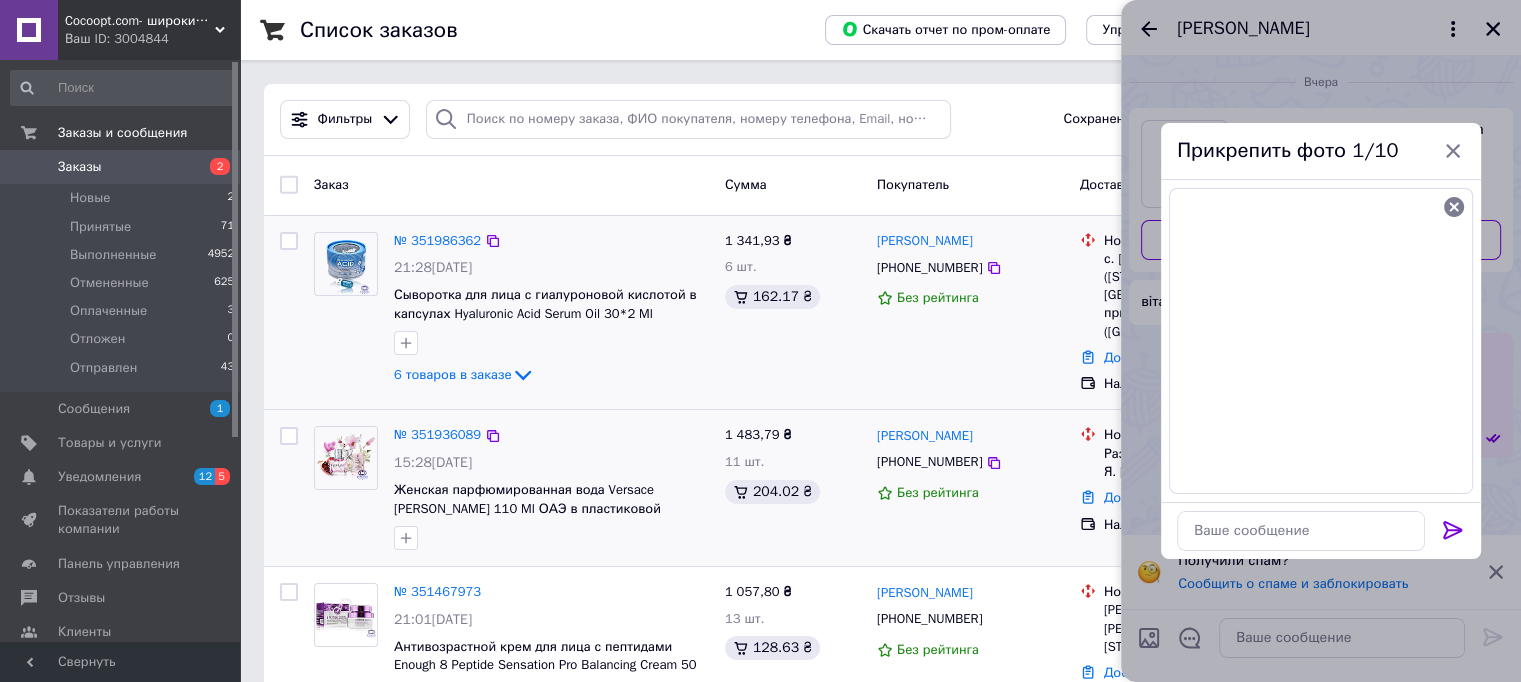 click 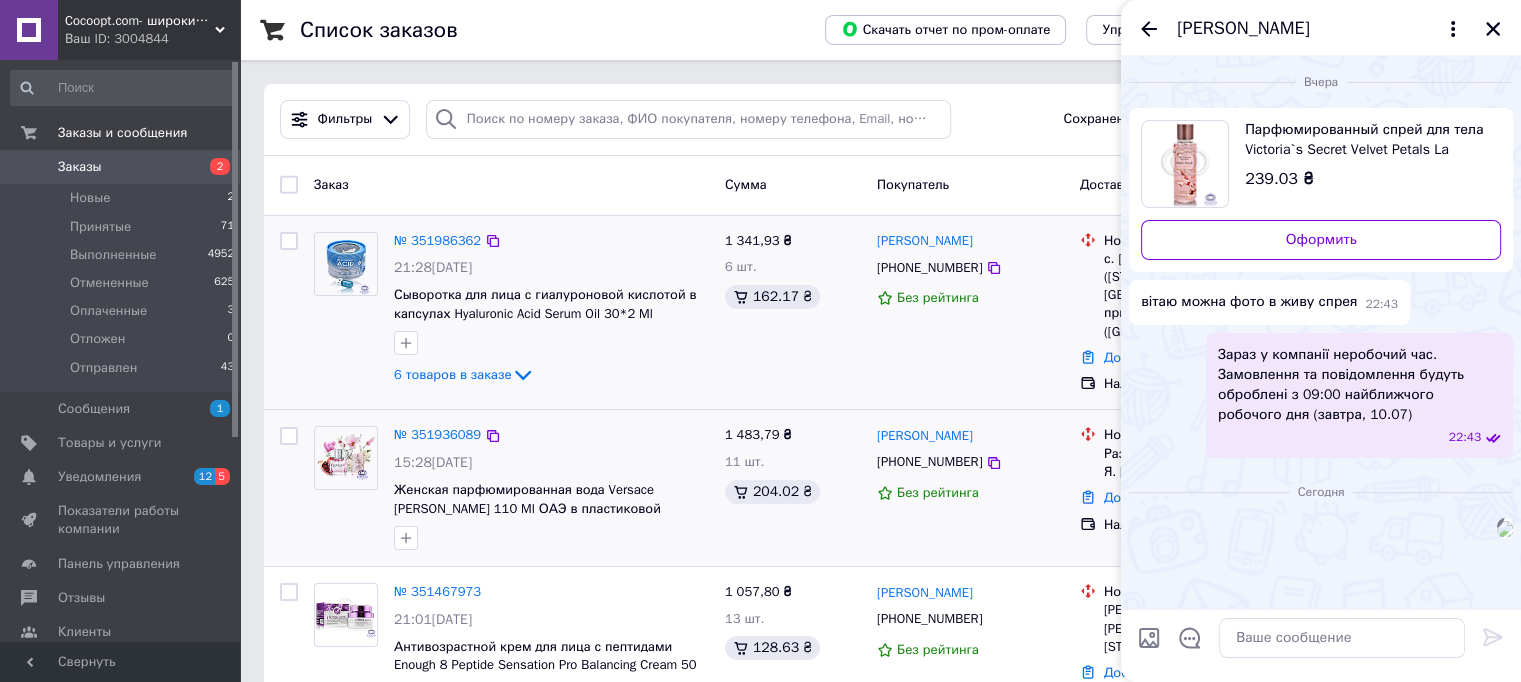 scroll, scrollTop: 166, scrollLeft: 0, axis: vertical 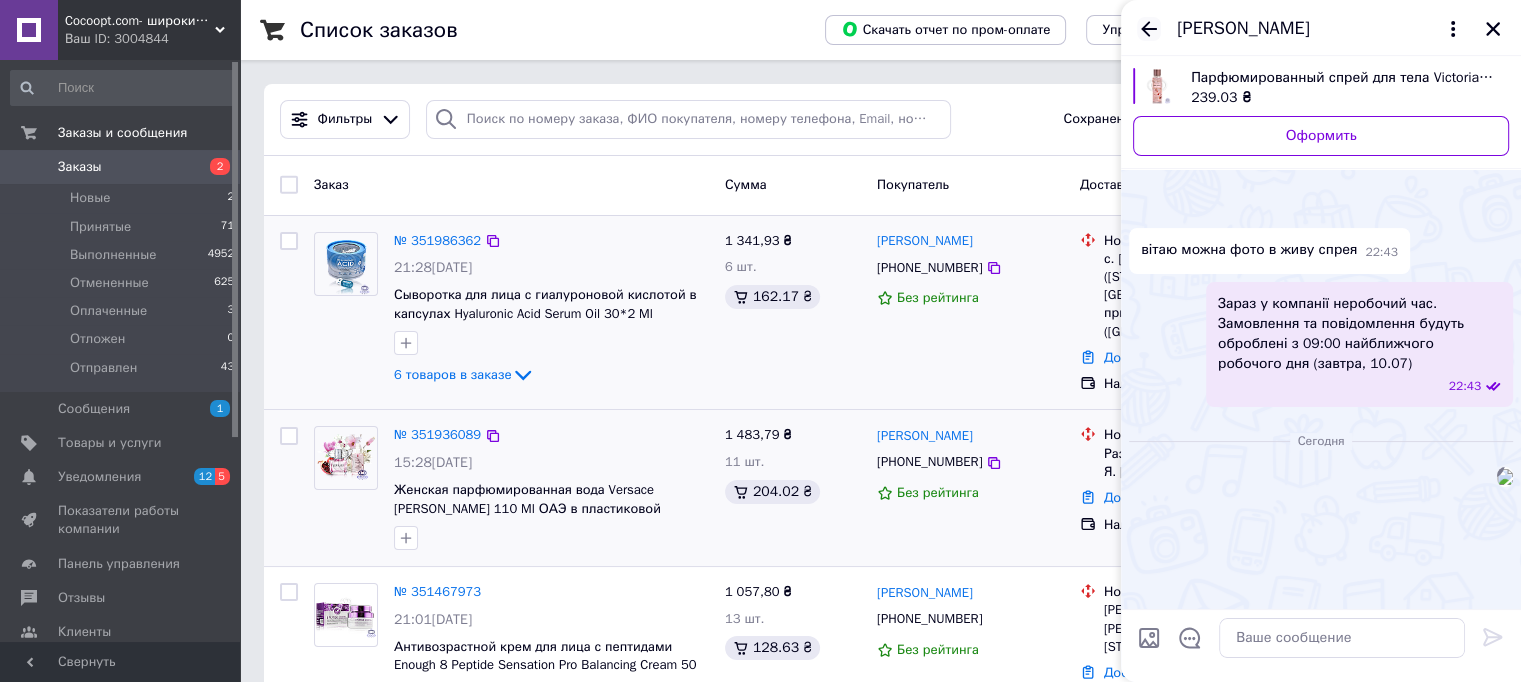 click 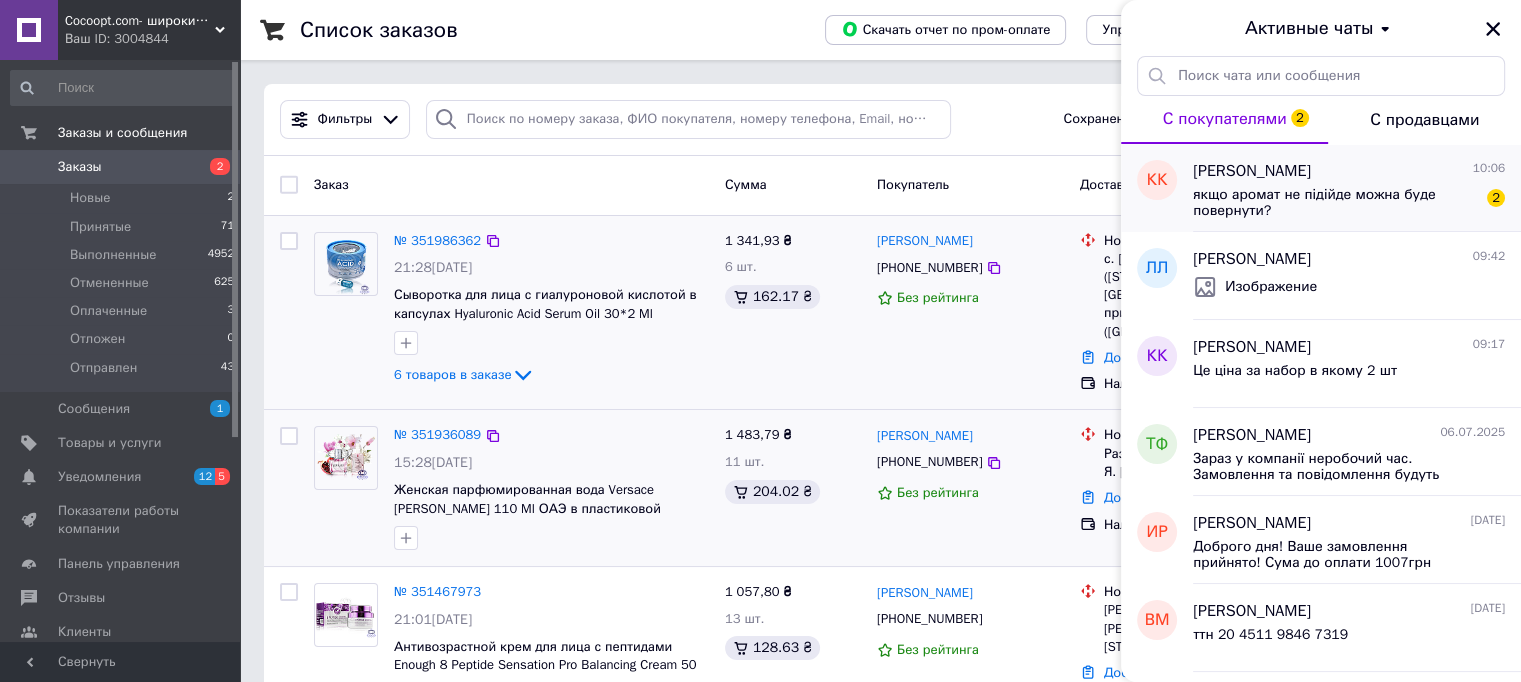click on "якщо аромат не підійде можна буде повернути?" at bounding box center [1335, 203] 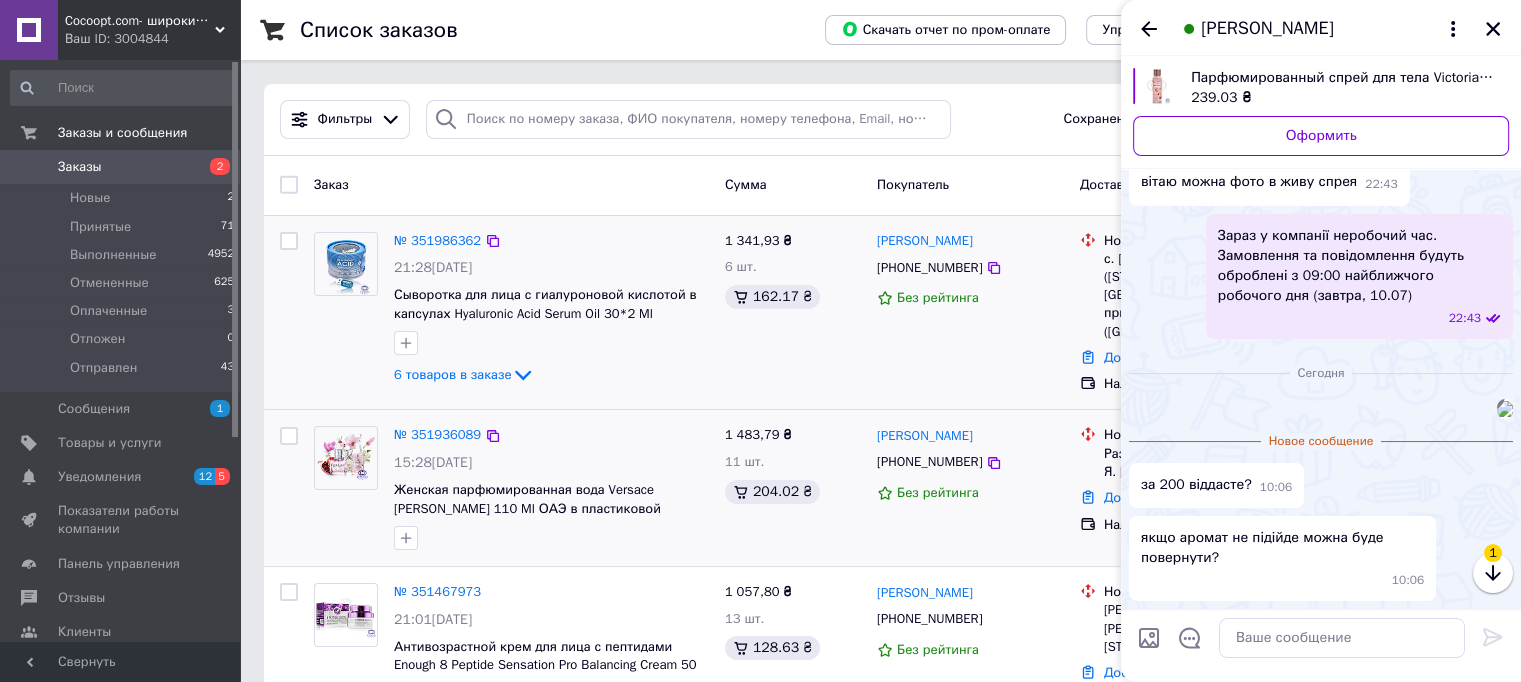 scroll, scrollTop: 349, scrollLeft: 0, axis: vertical 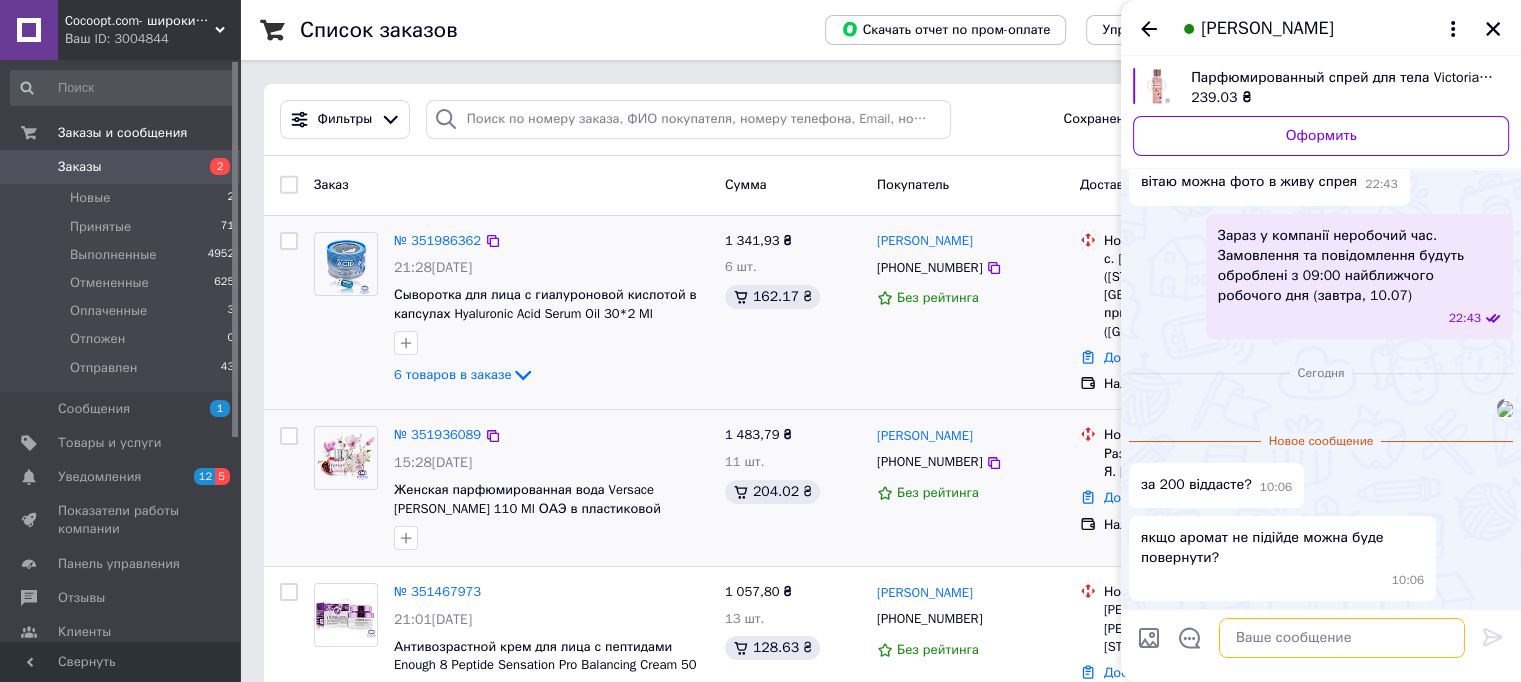 click at bounding box center [1342, 638] 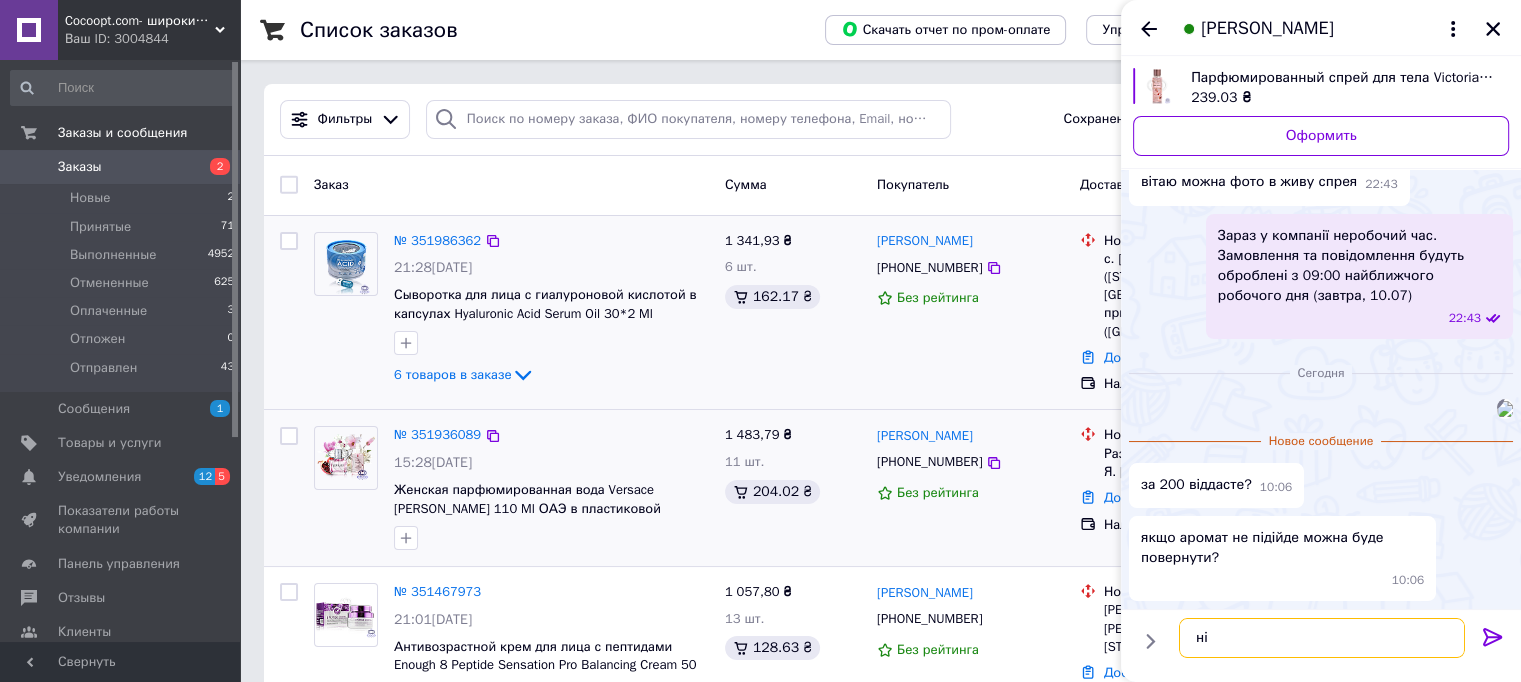 type on "ні" 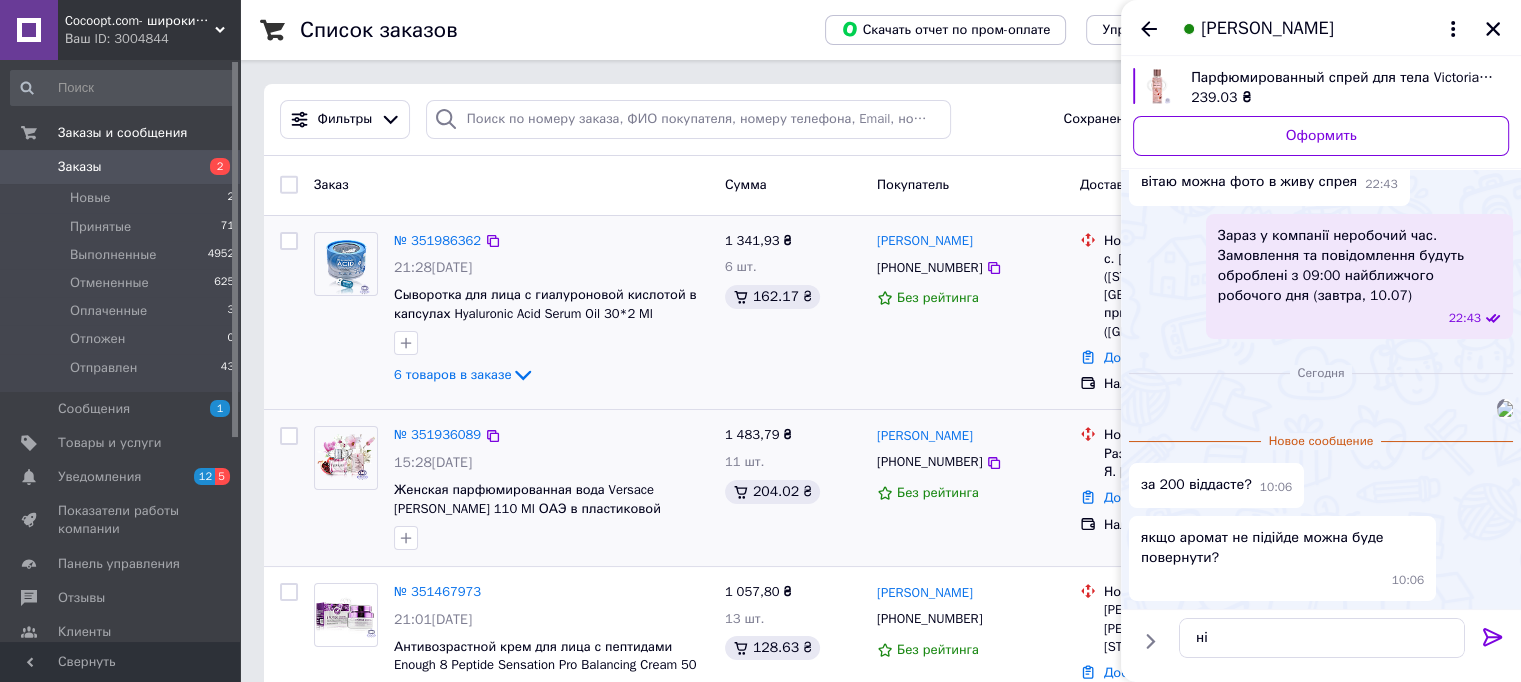 click 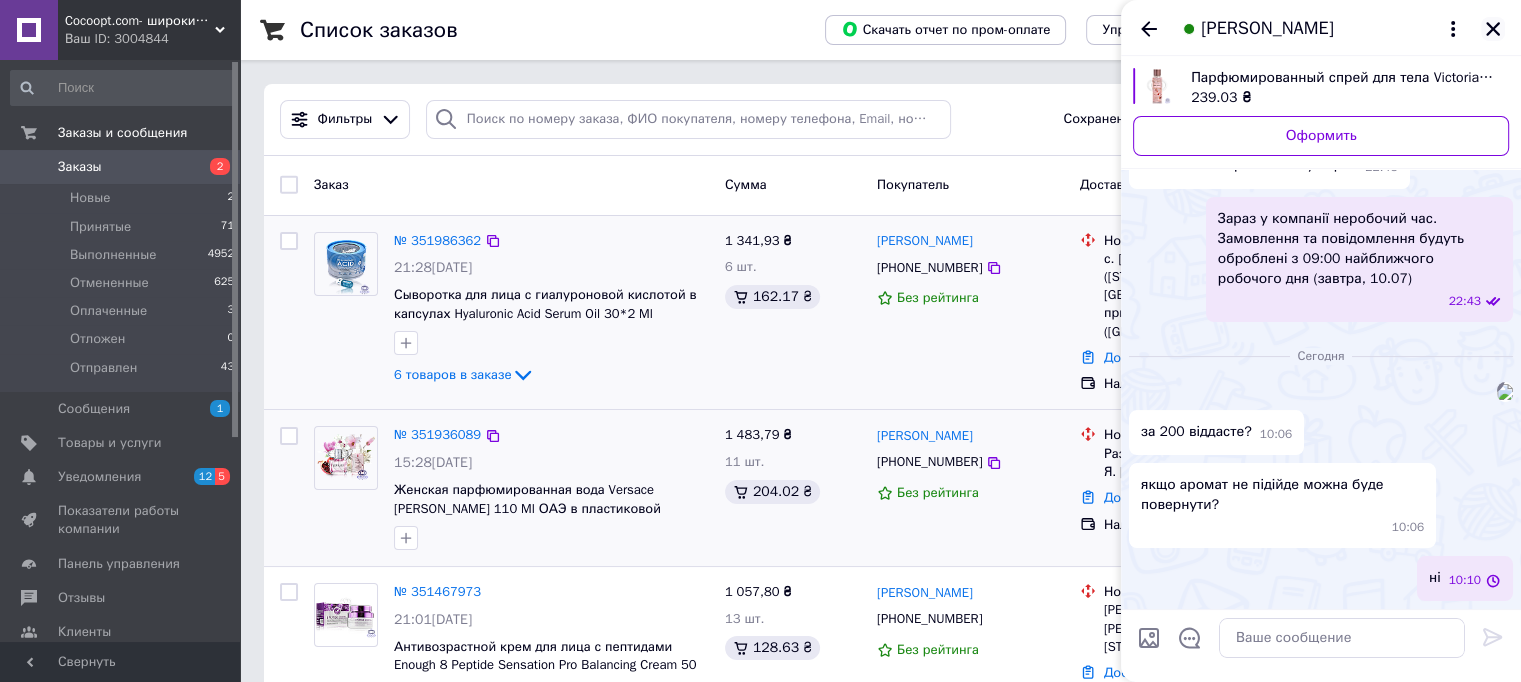 click 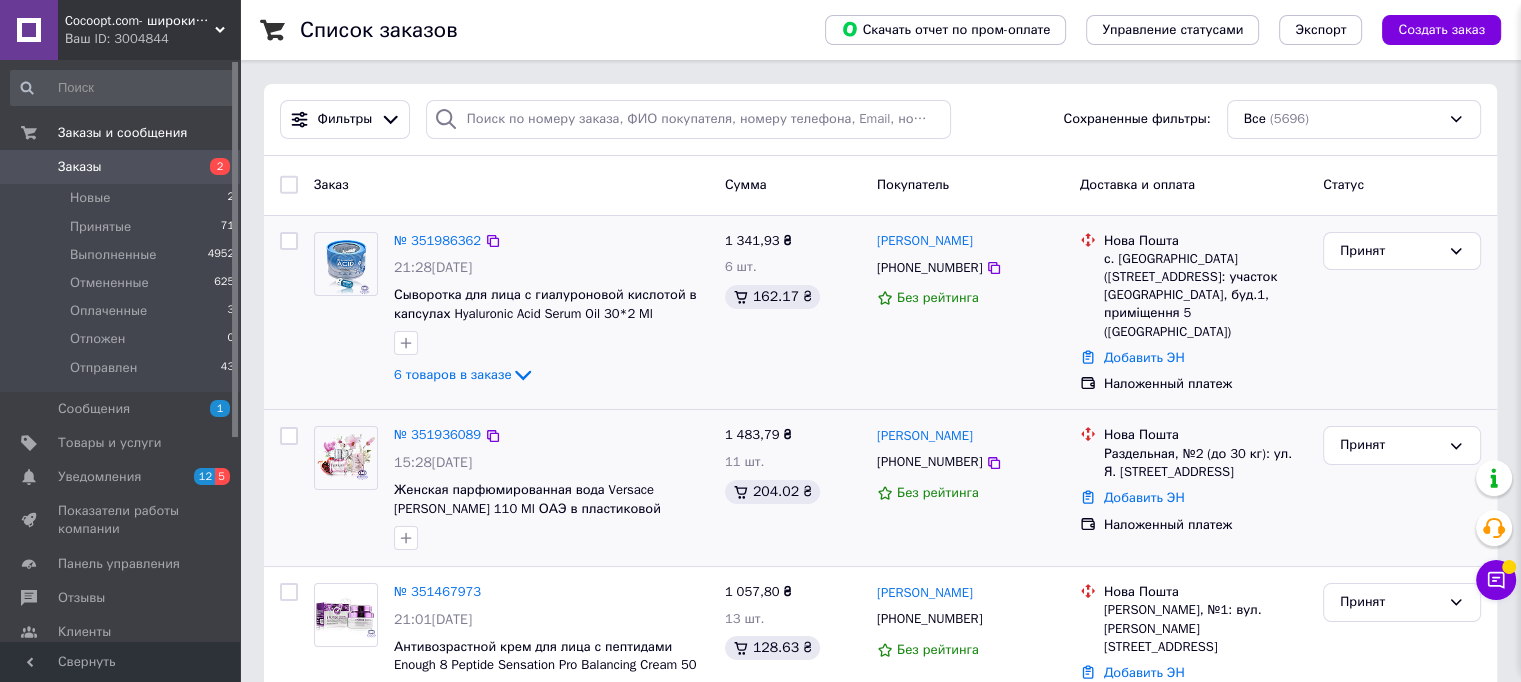 scroll, scrollTop: 366, scrollLeft: 0, axis: vertical 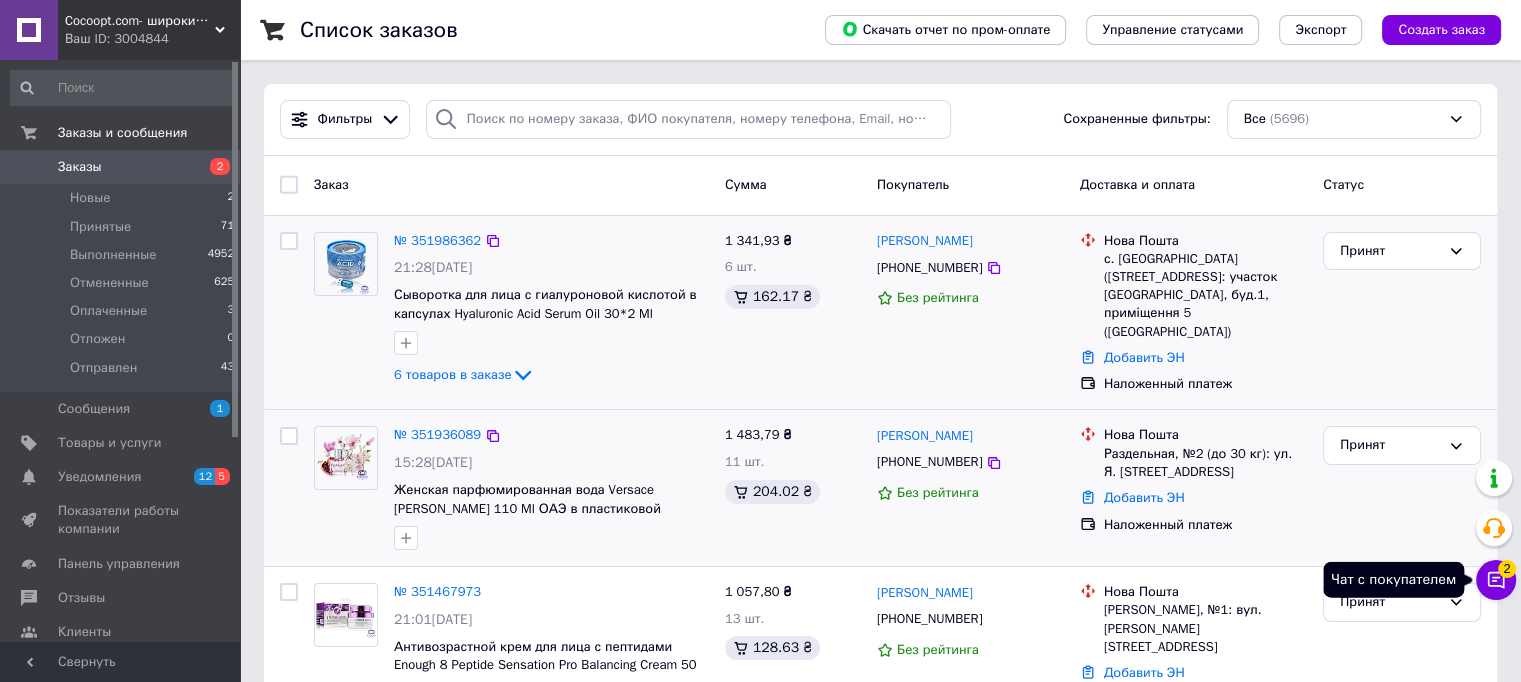 click on "2" at bounding box center [1507, 569] 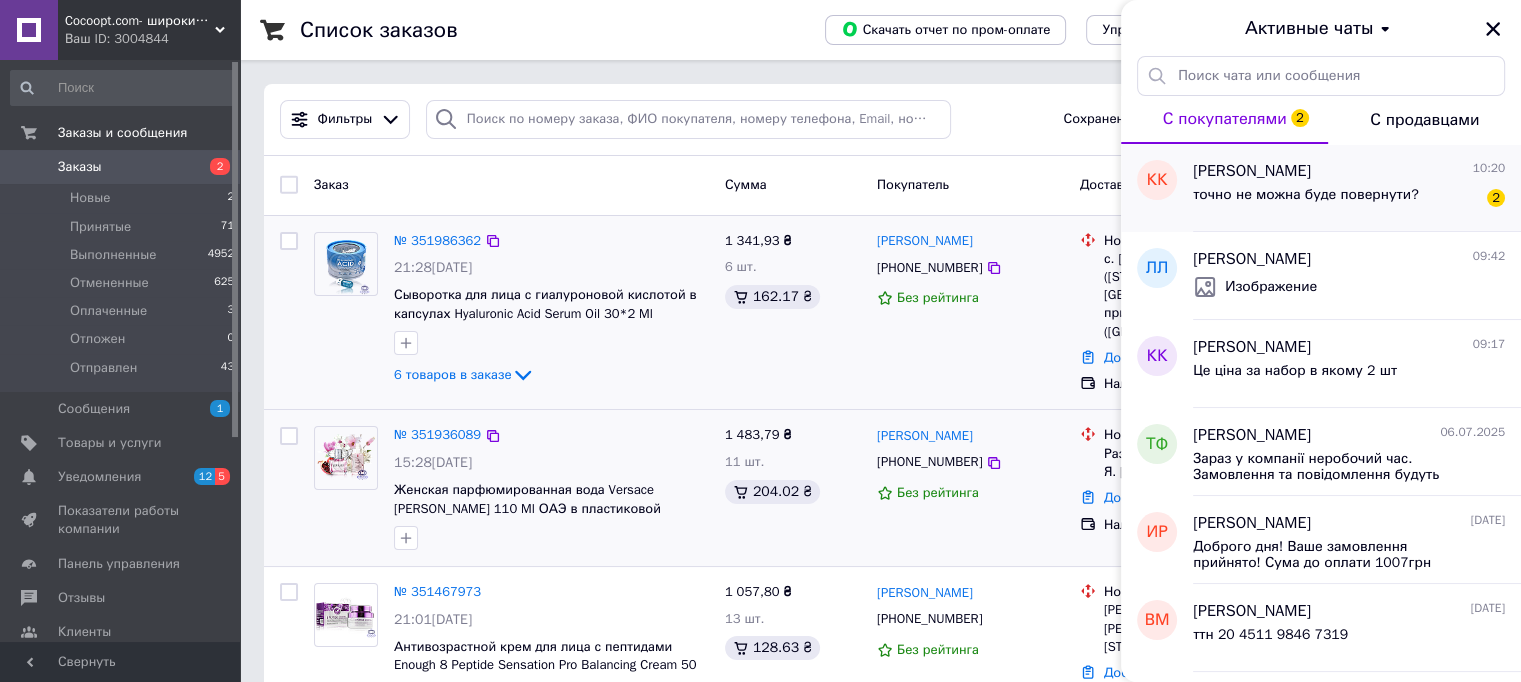 click on "точно не можна буде повернути?" at bounding box center (1306, 201) 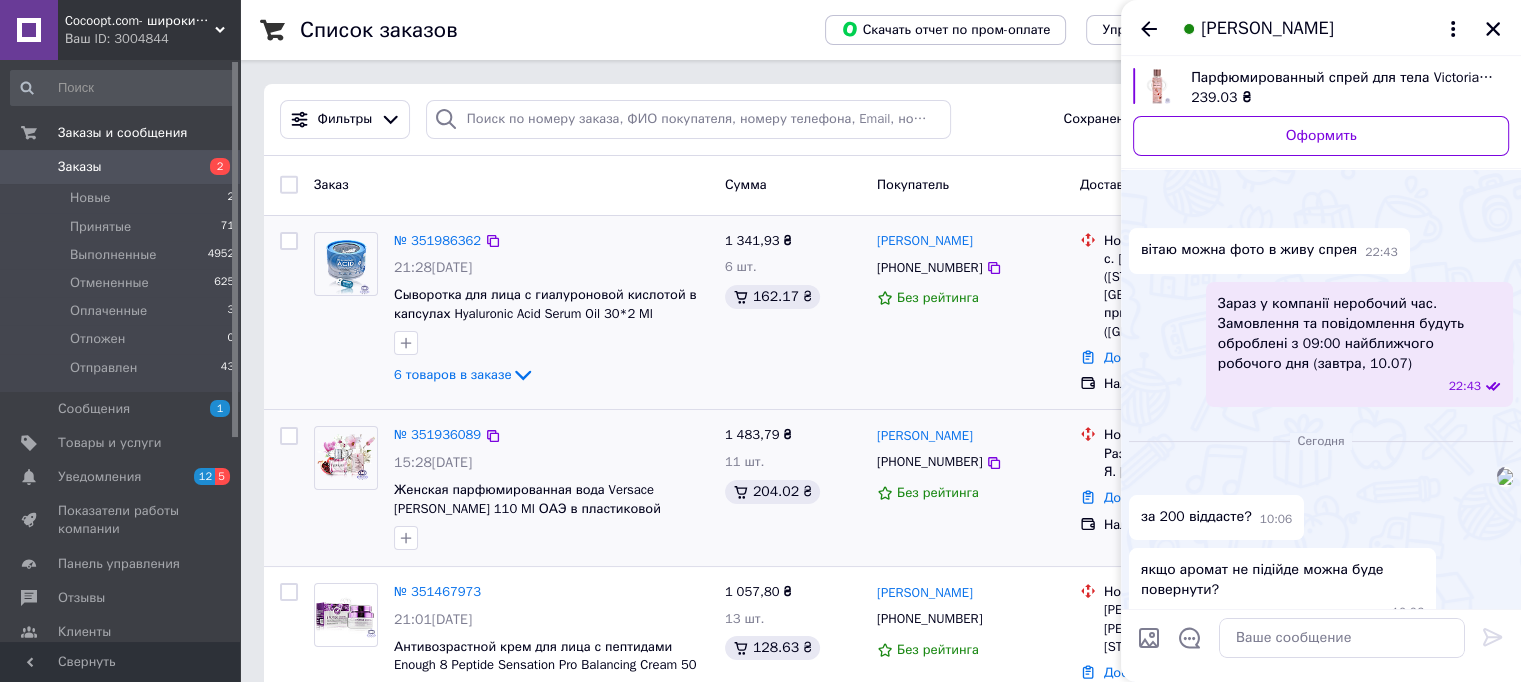 scroll, scrollTop: 588, scrollLeft: 0, axis: vertical 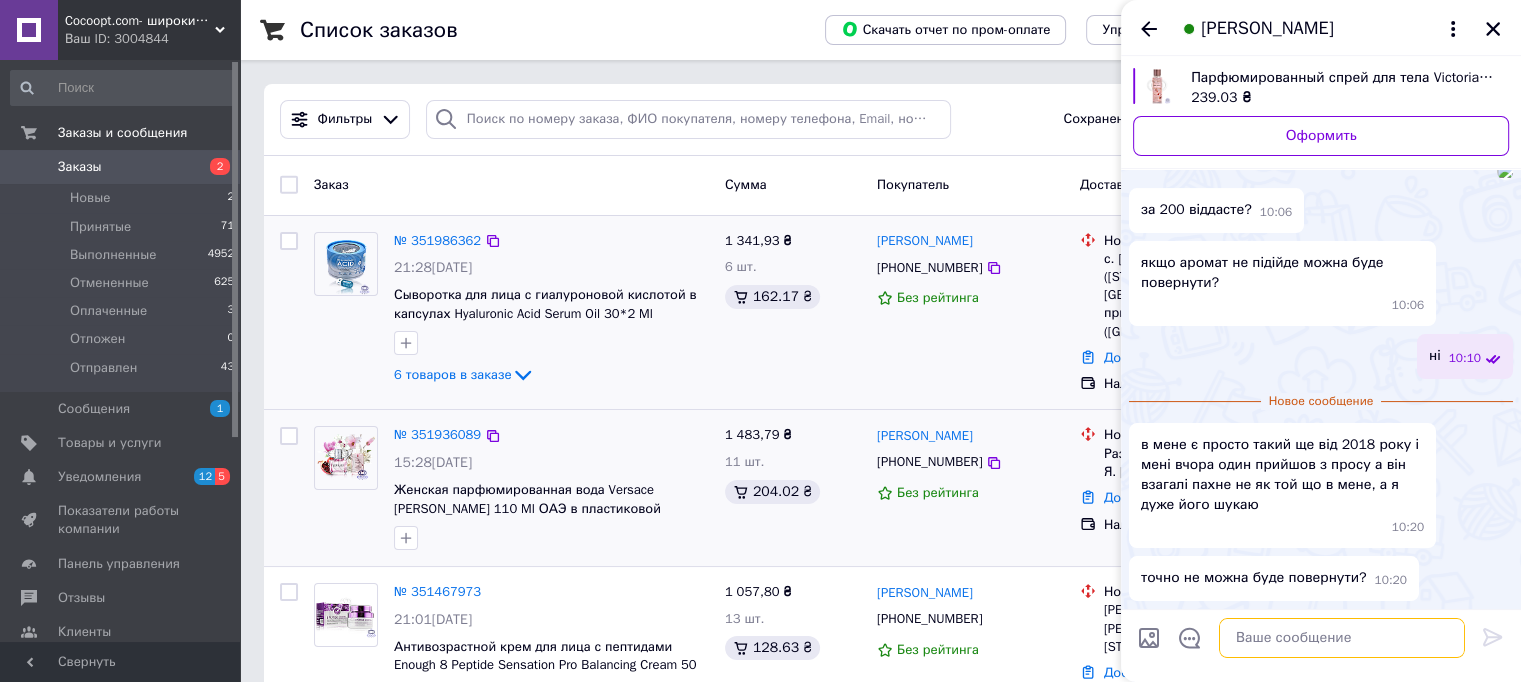 click at bounding box center [1342, 638] 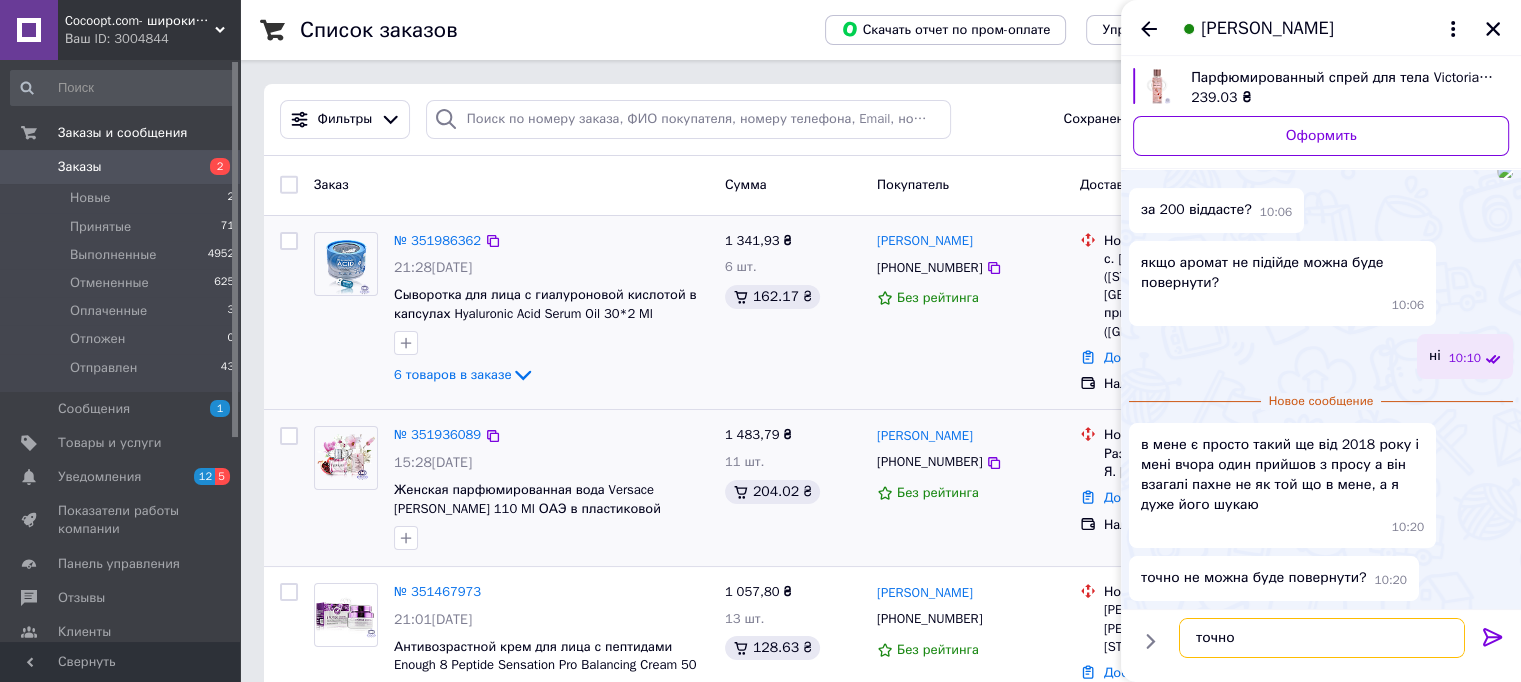 type on "точно" 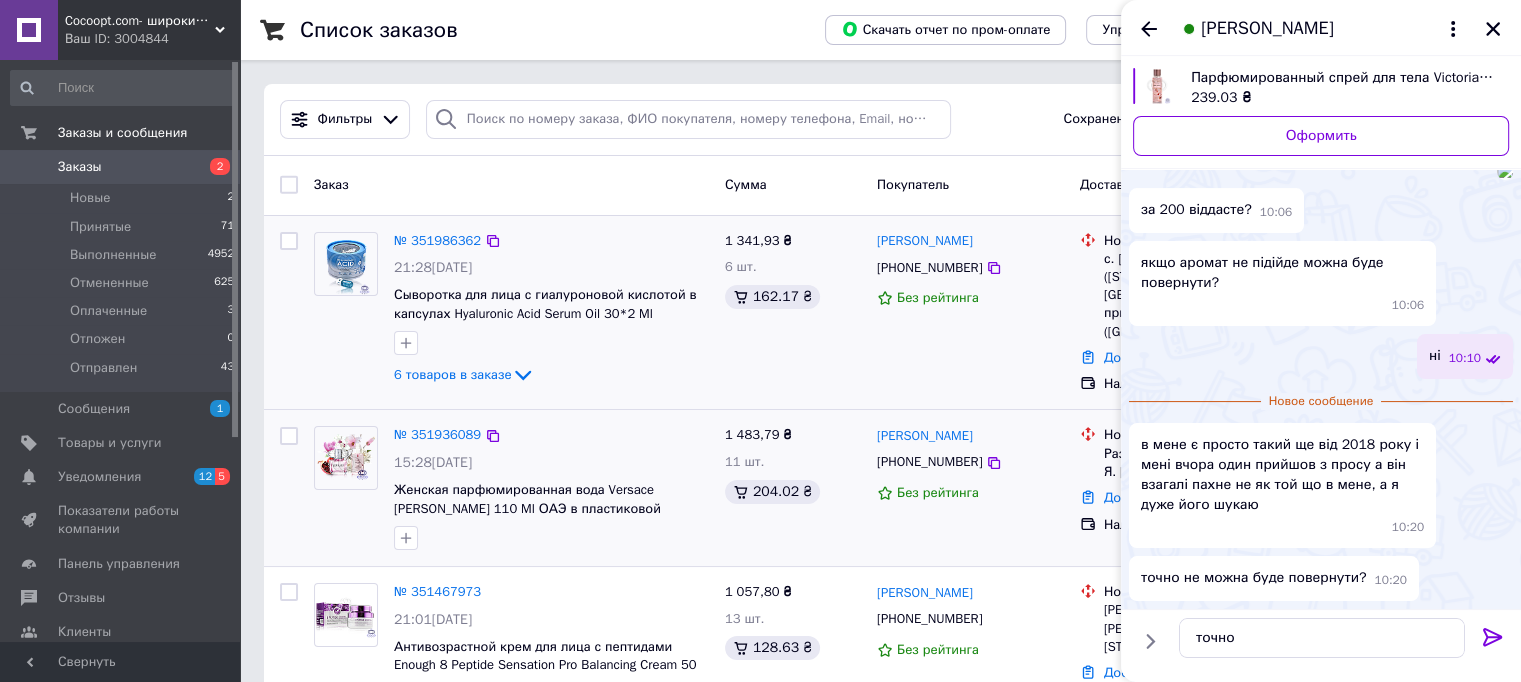 click 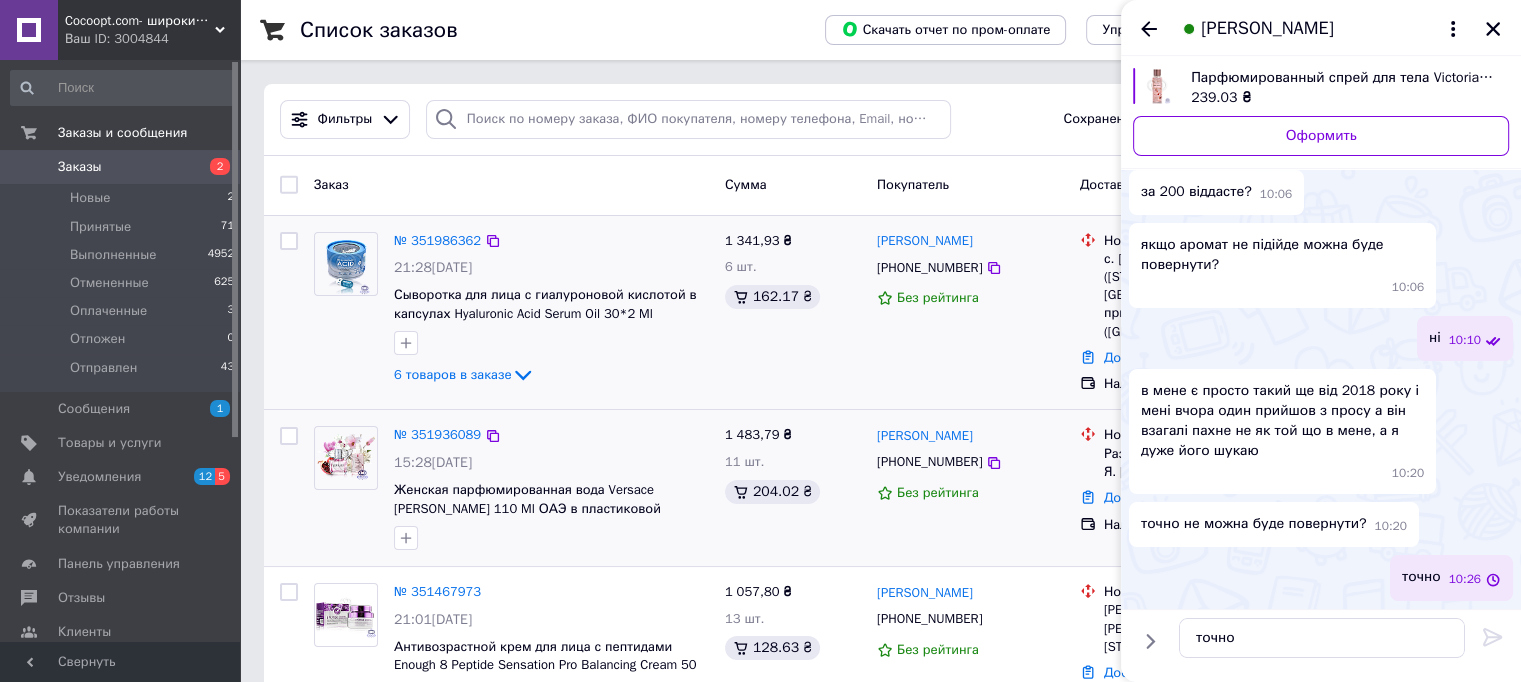 type 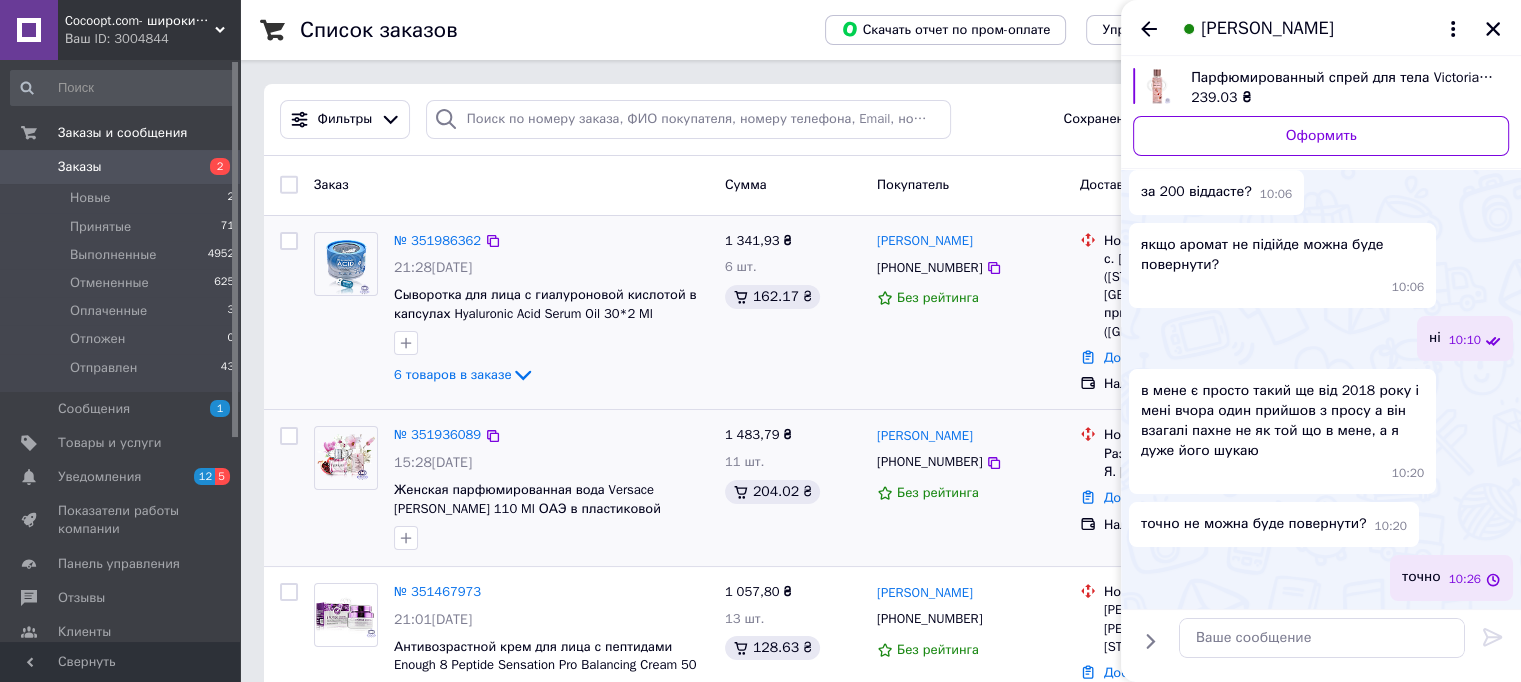 scroll, scrollTop: 605, scrollLeft: 0, axis: vertical 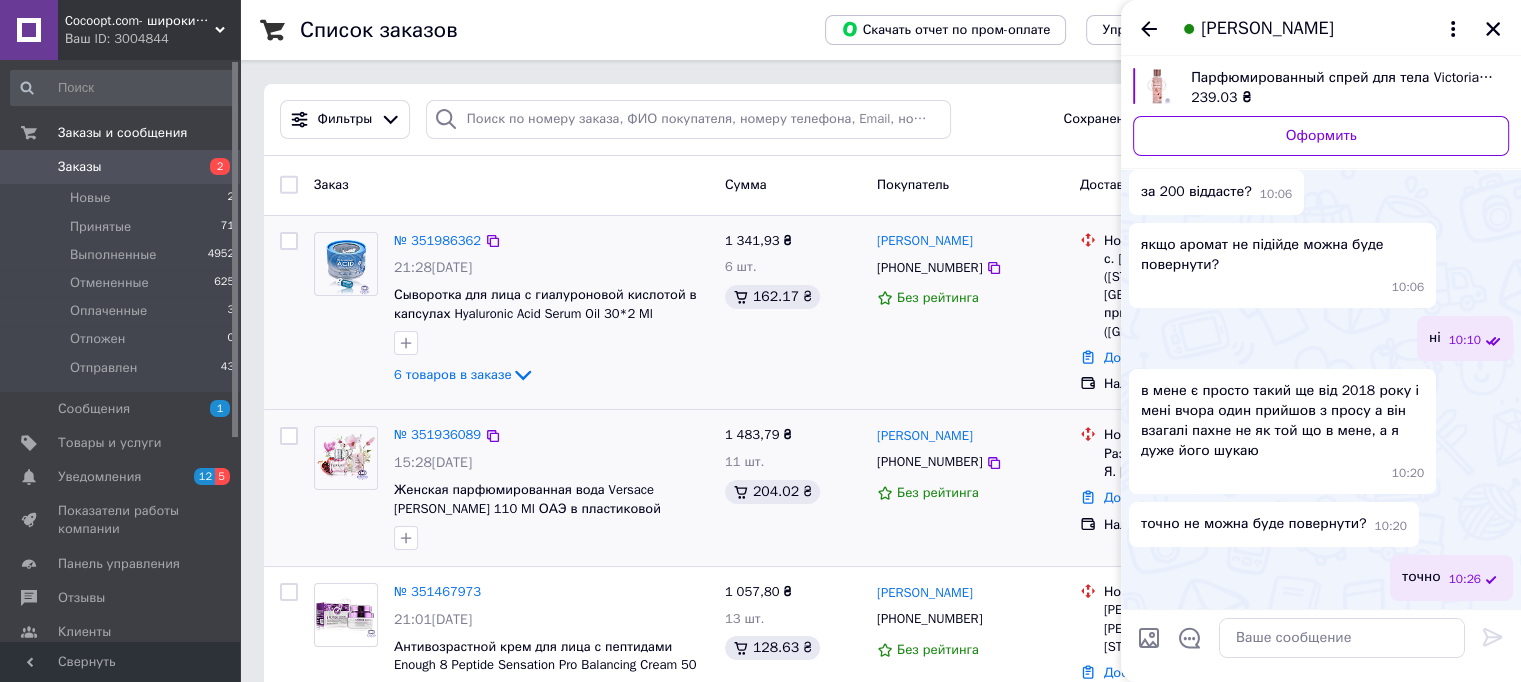 click 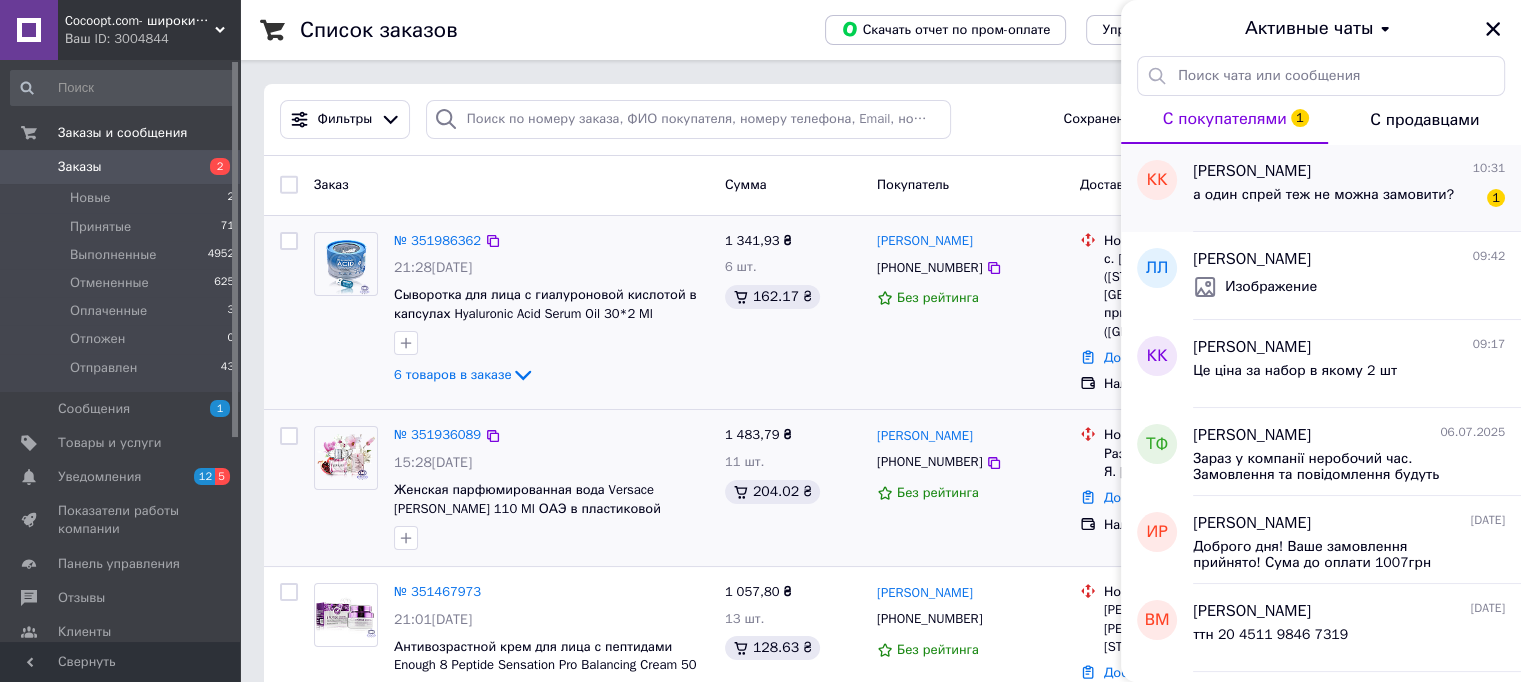 click on "а один спрей теж не можна замовити?" at bounding box center [1323, 195] 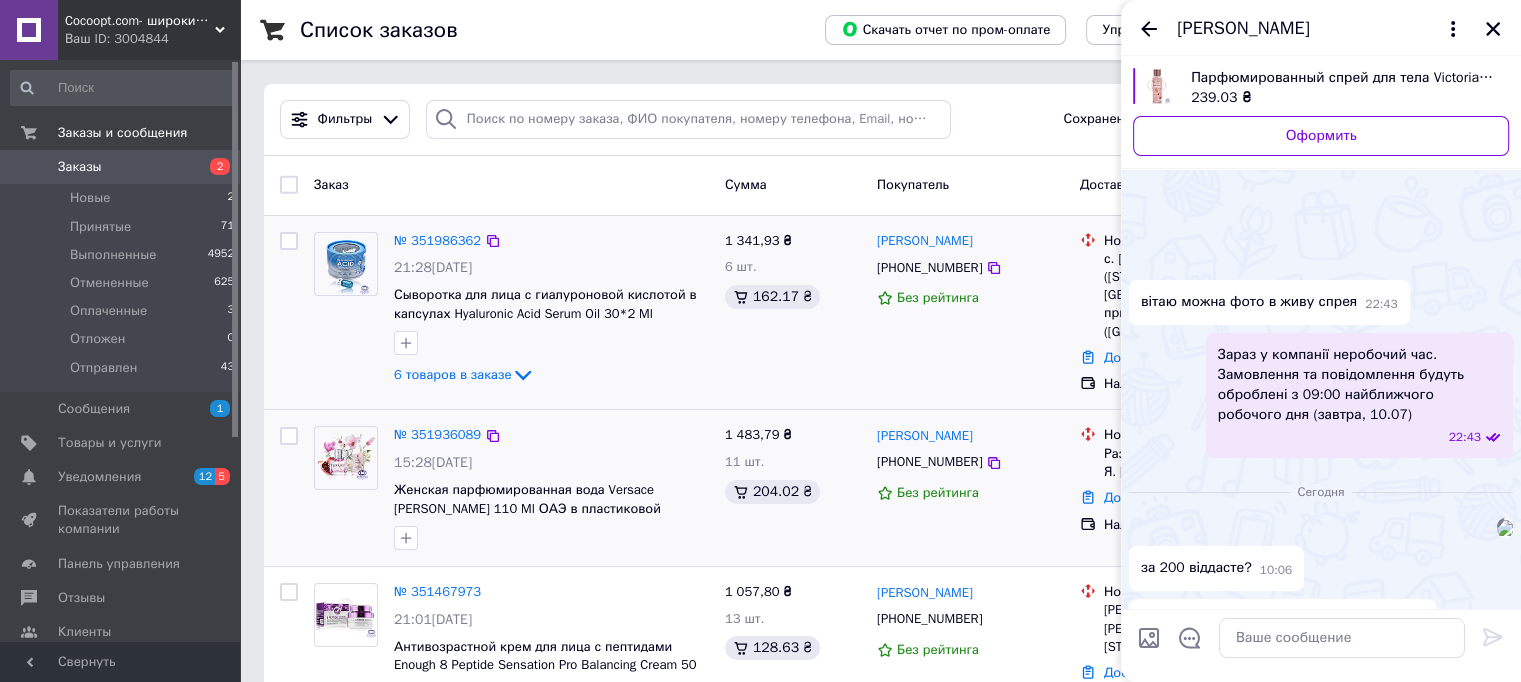 scroll, scrollTop: 766, scrollLeft: 0, axis: vertical 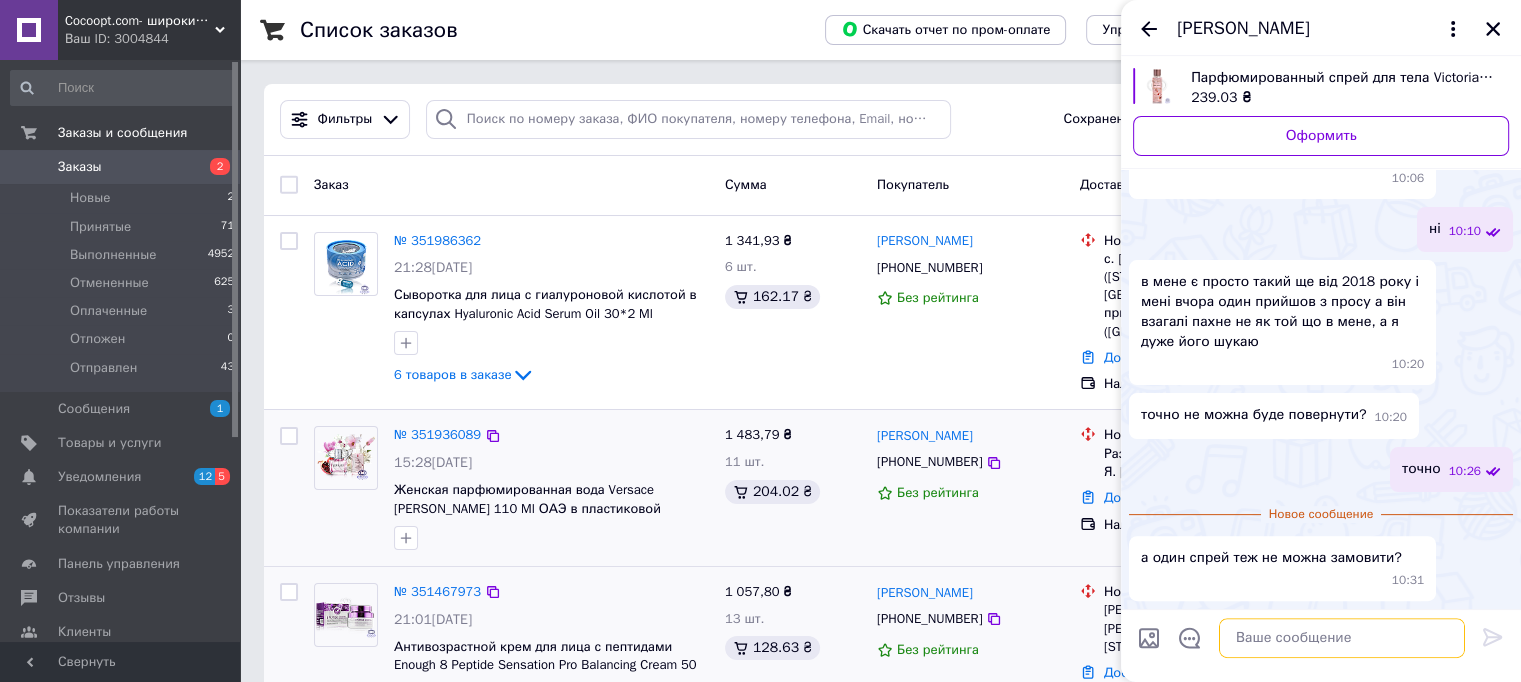 drag, startPoint x: 1280, startPoint y: 645, endPoint x: 980, endPoint y: 679, distance: 301.92053 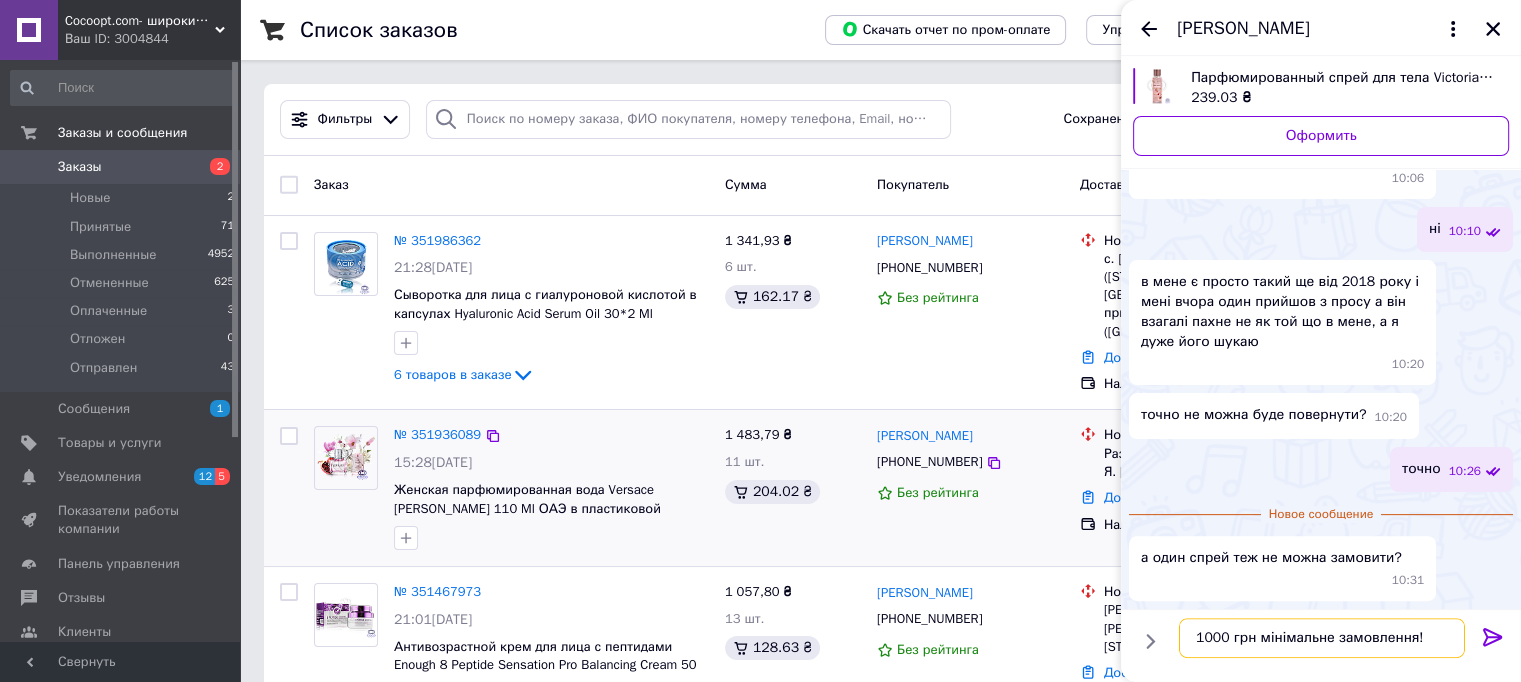 type on "1000 грн мінімальне замовлення!" 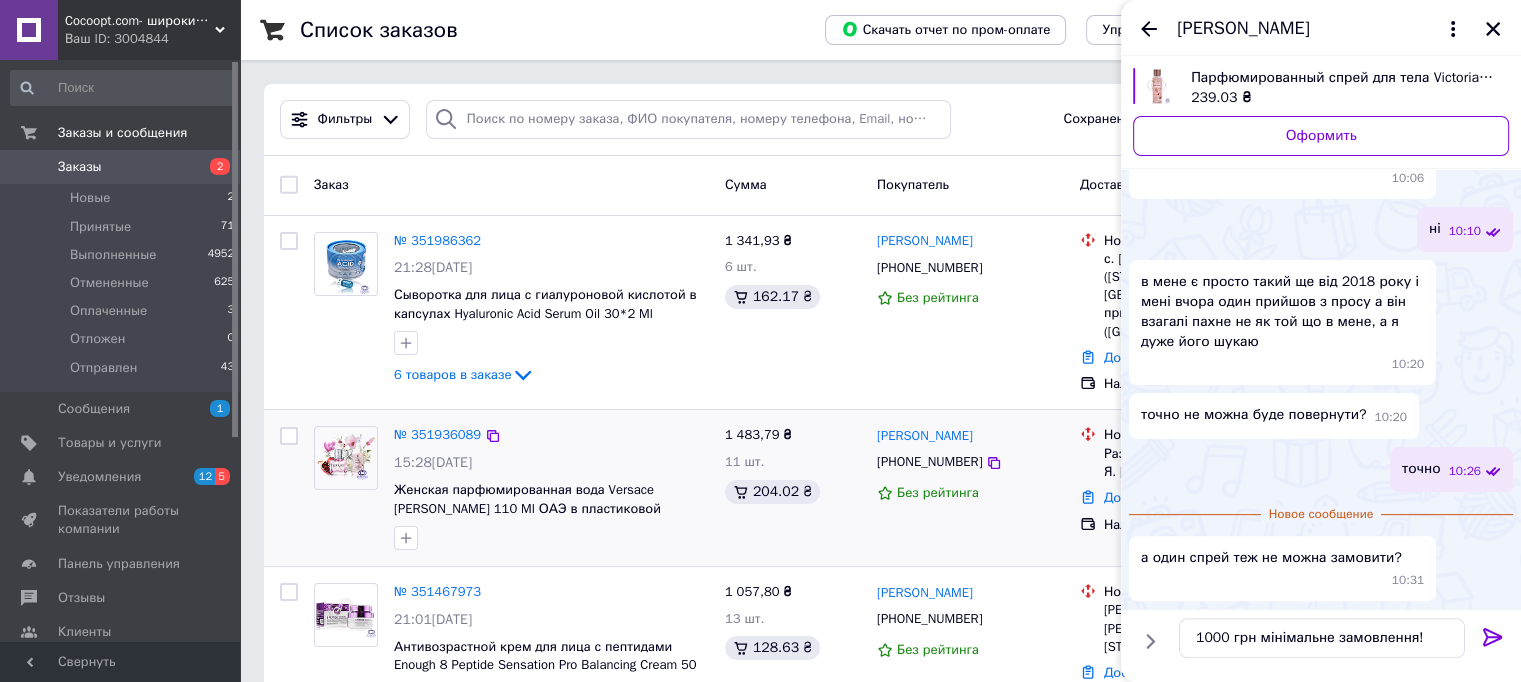 click 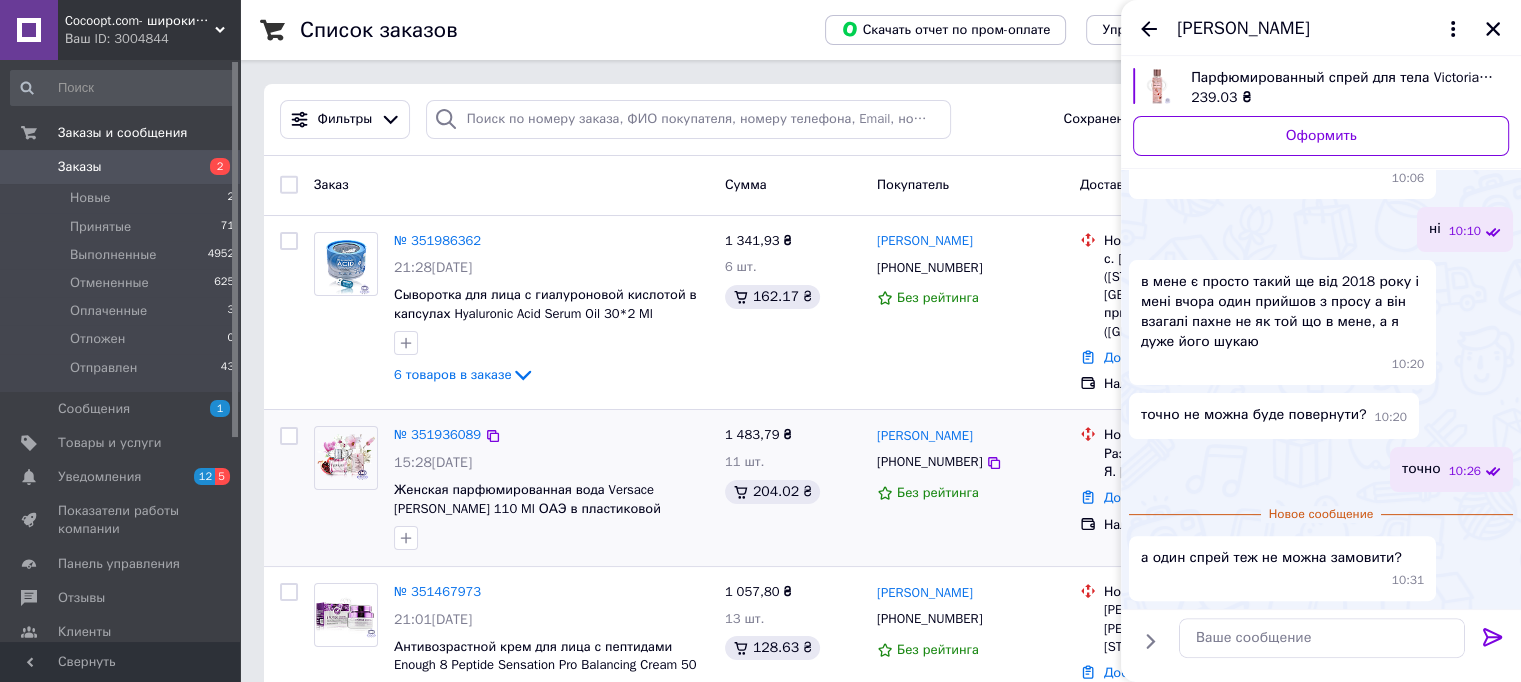 scroll, scrollTop: 732, scrollLeft: 0, axis: vertical 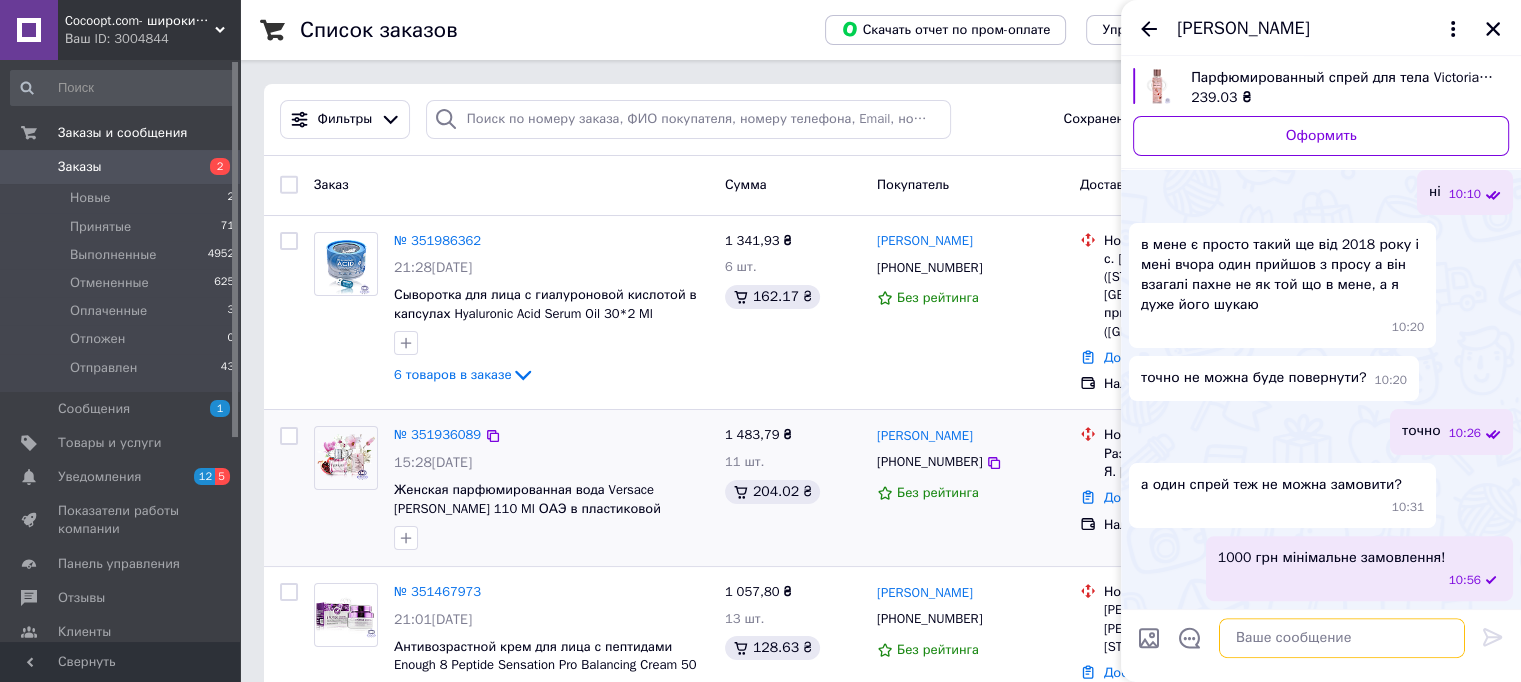 click at bounding box center (1342, 638) 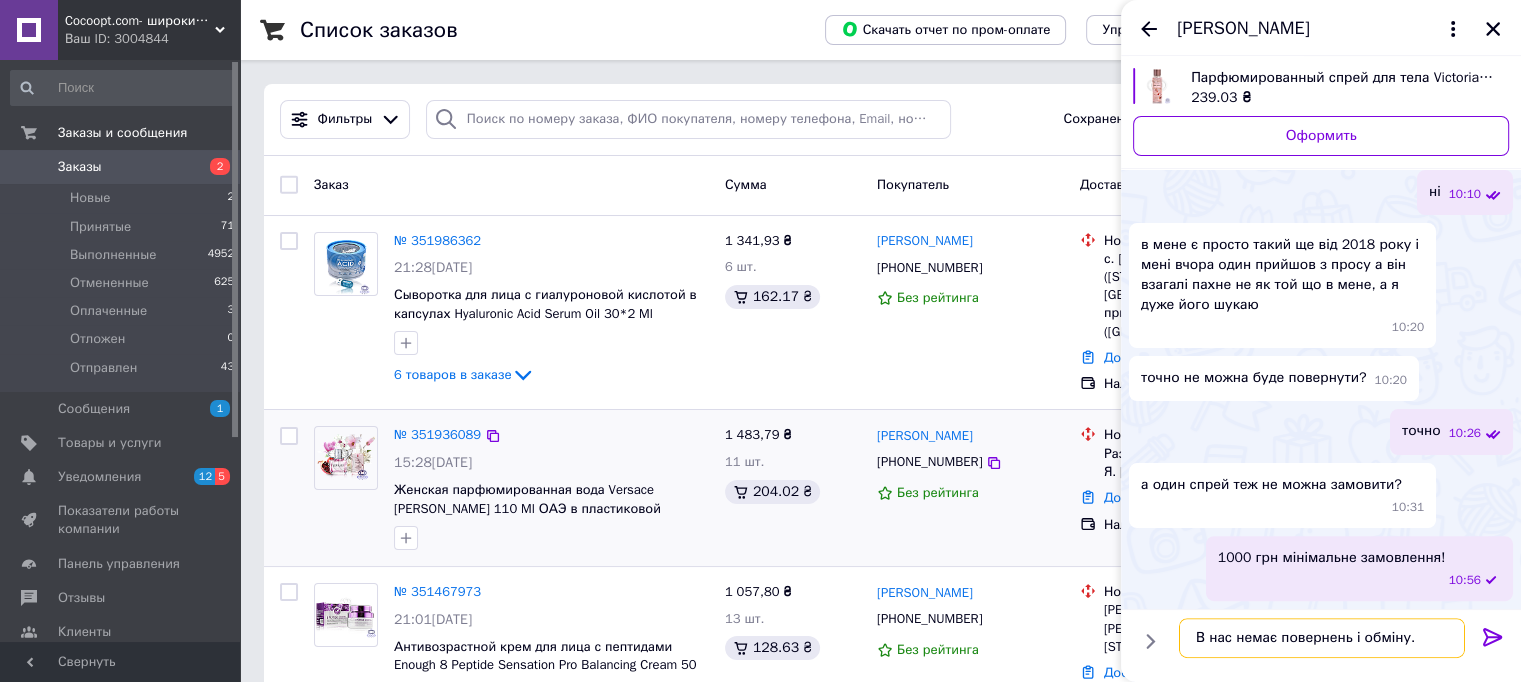 type on "В нас немає повернень і обміну." 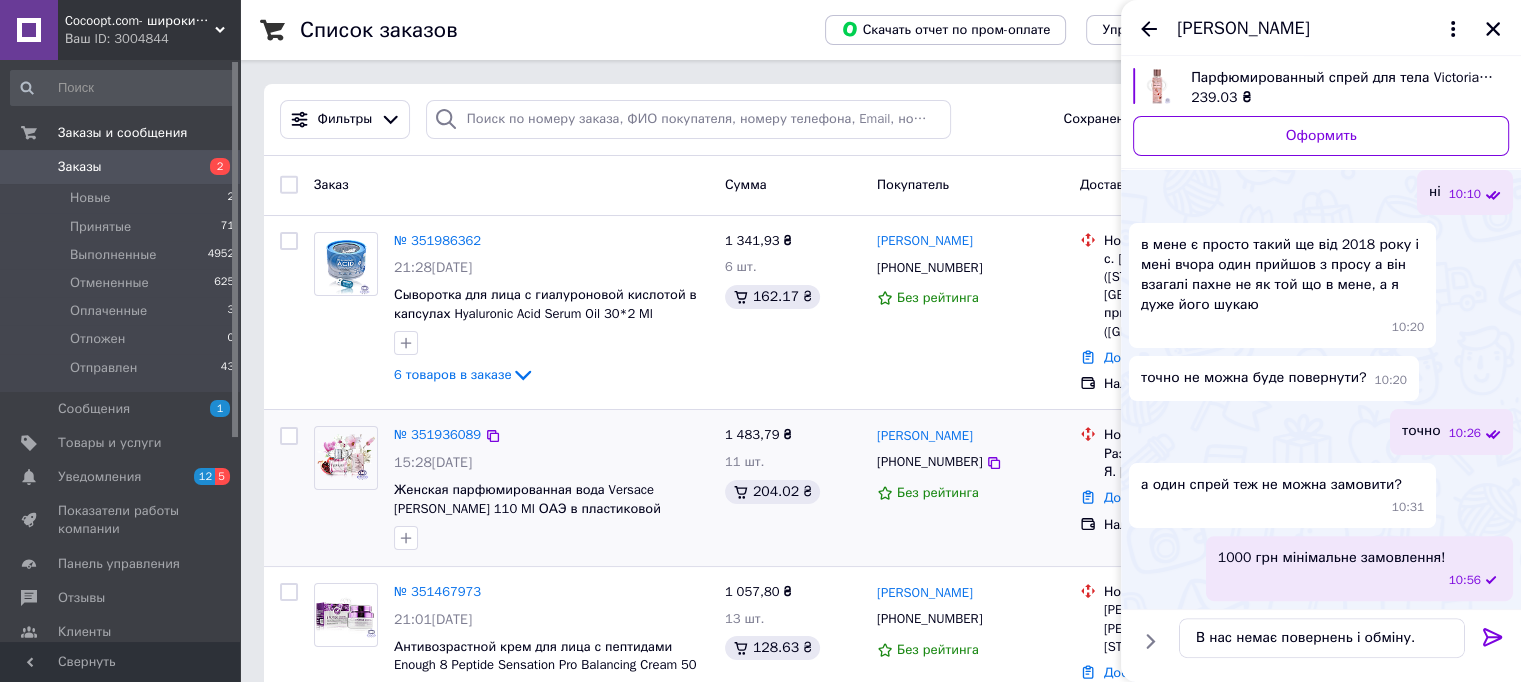 click 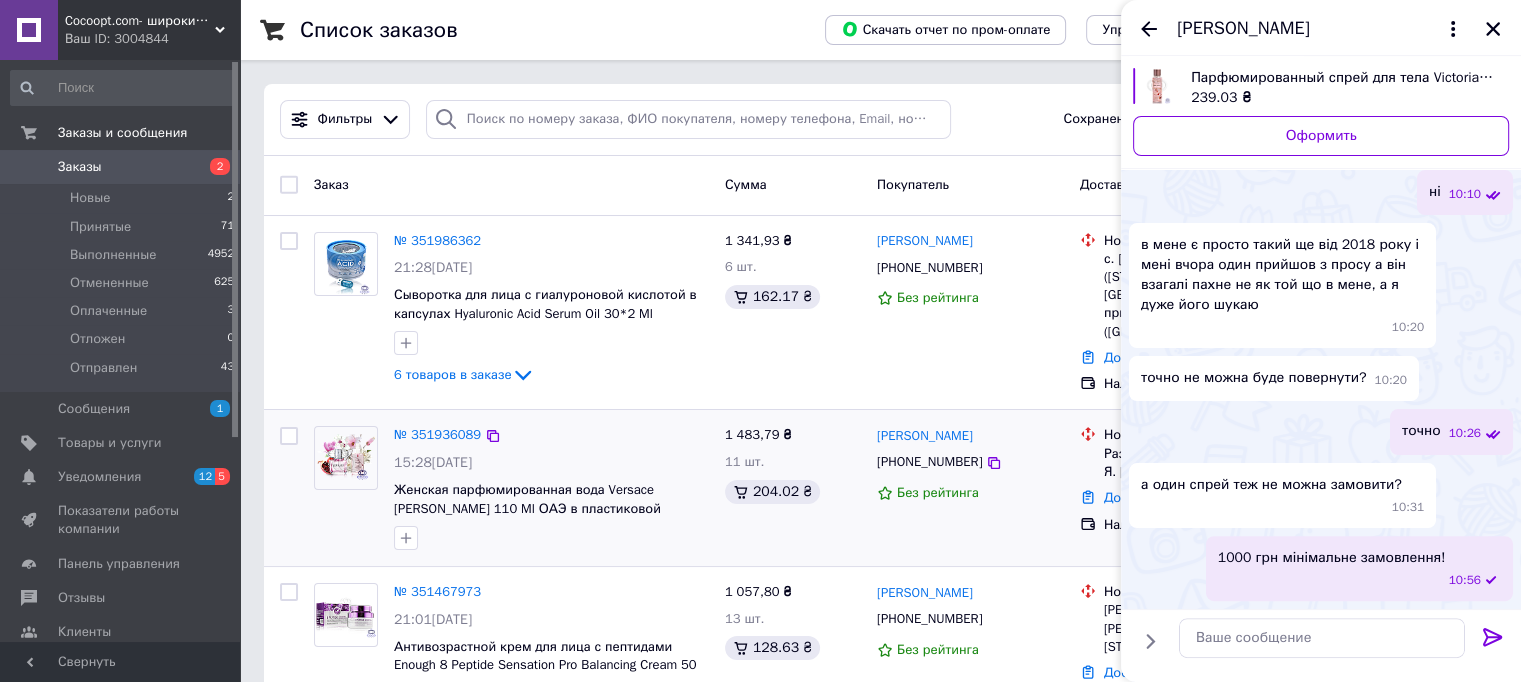 scroll, scrollTop: 784, scrollLeft: 0, axis: vertical 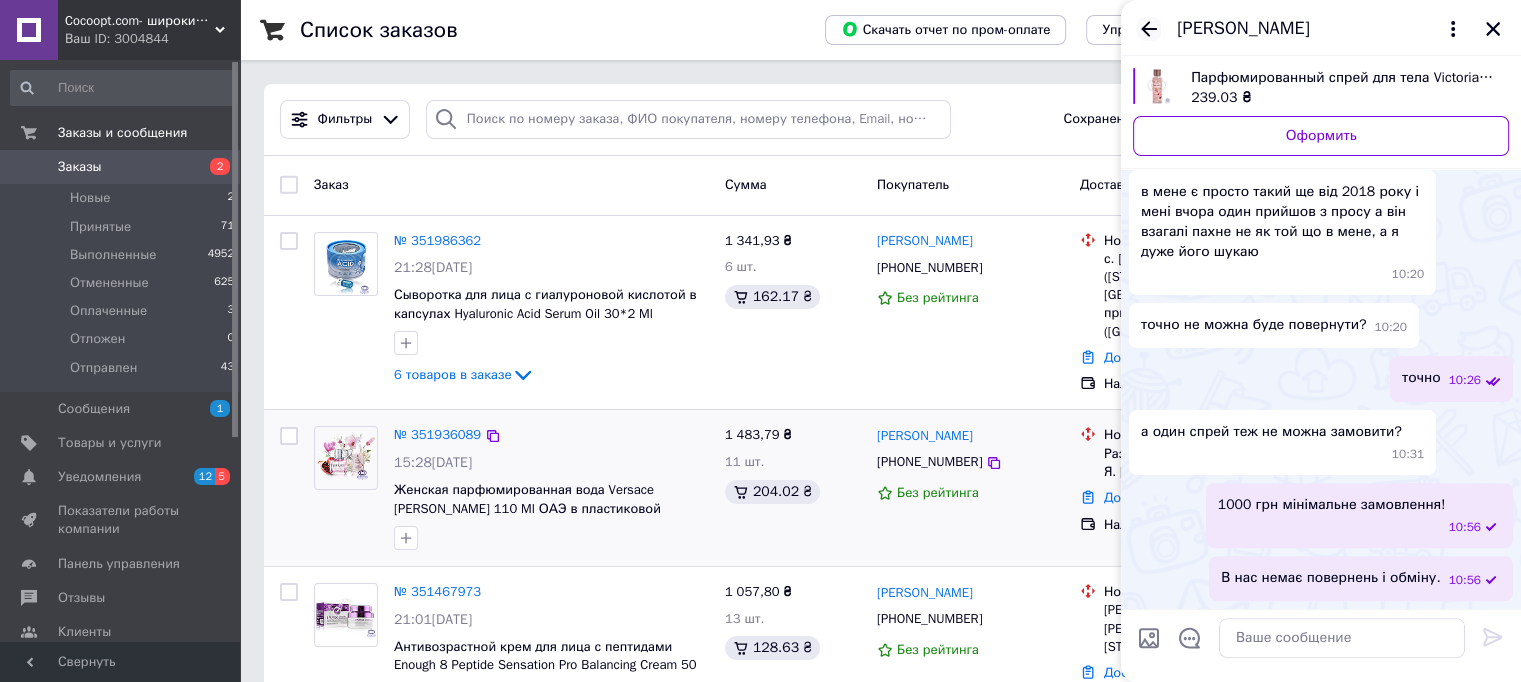 click 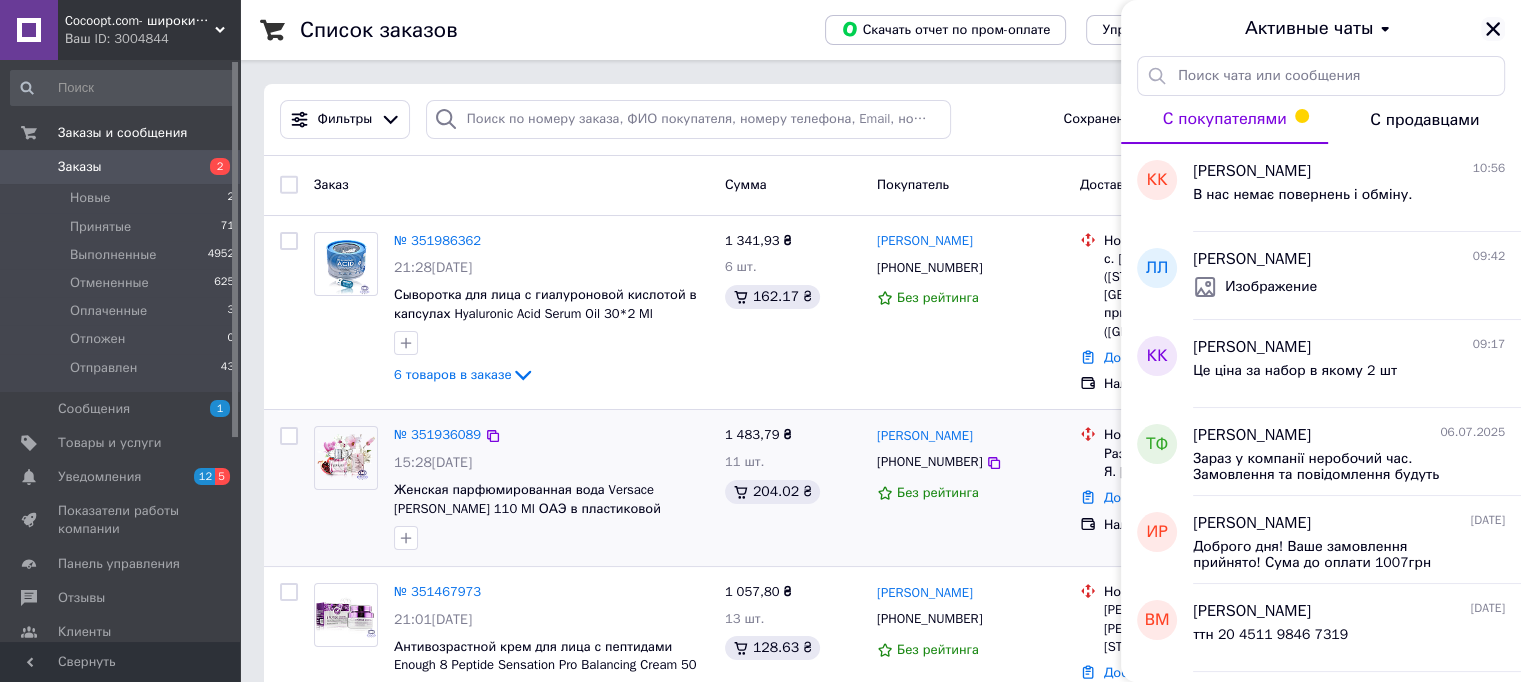 click 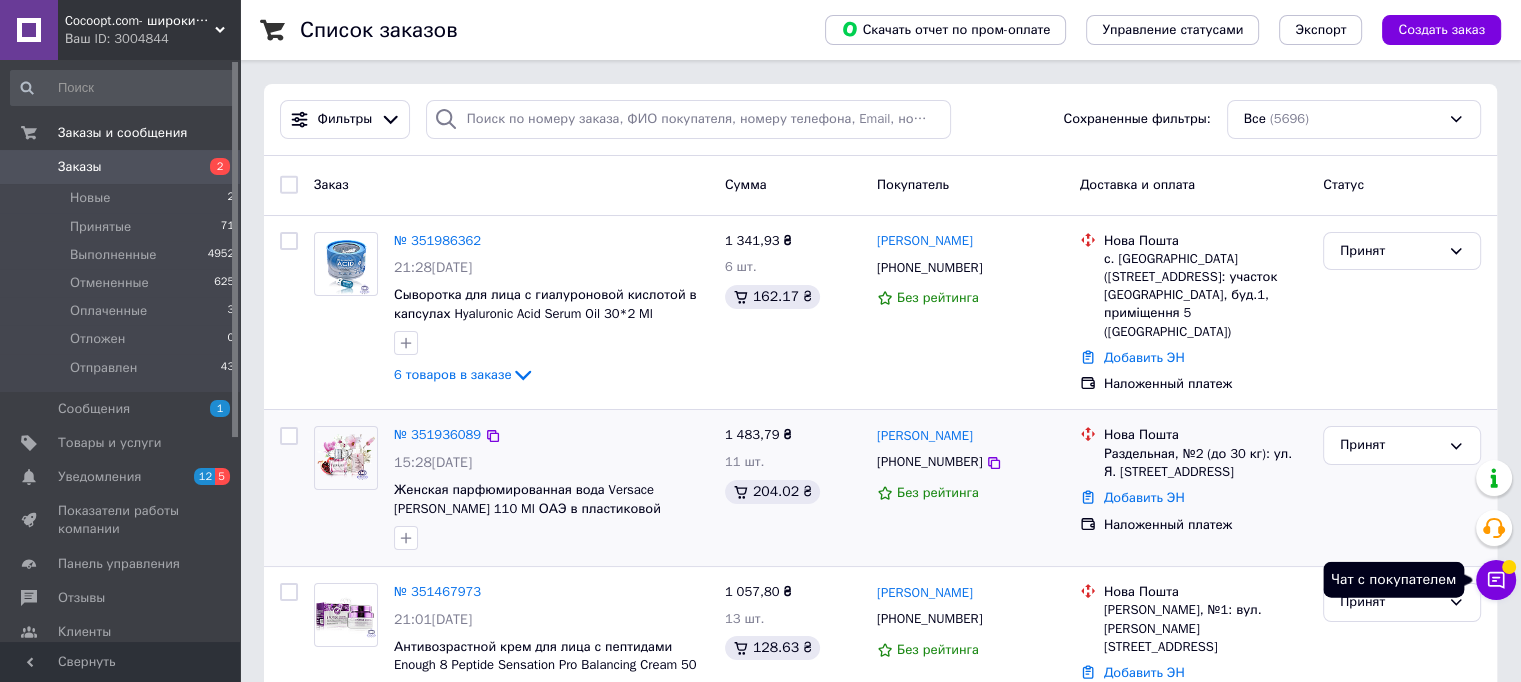 click 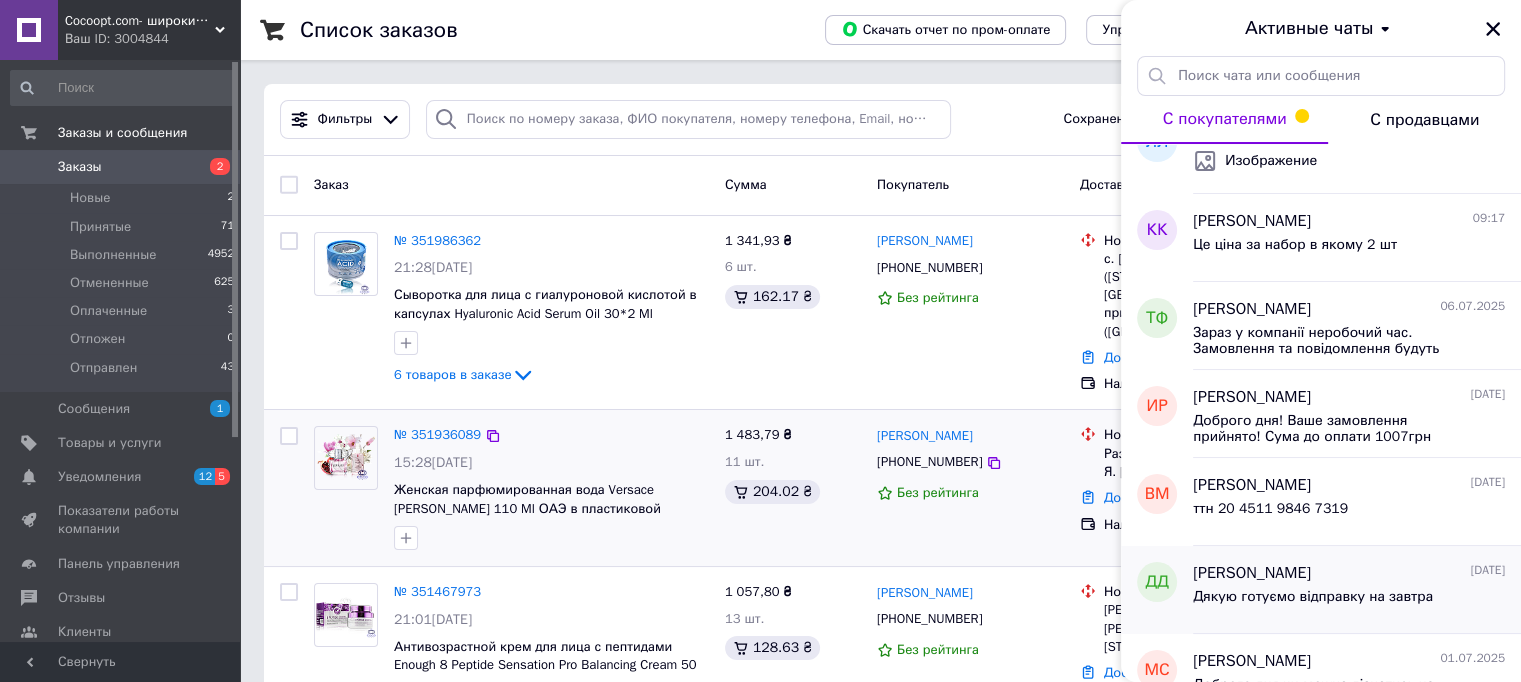 scroll, scrollTop: 500, scrollLeft: 0, axis: vertical 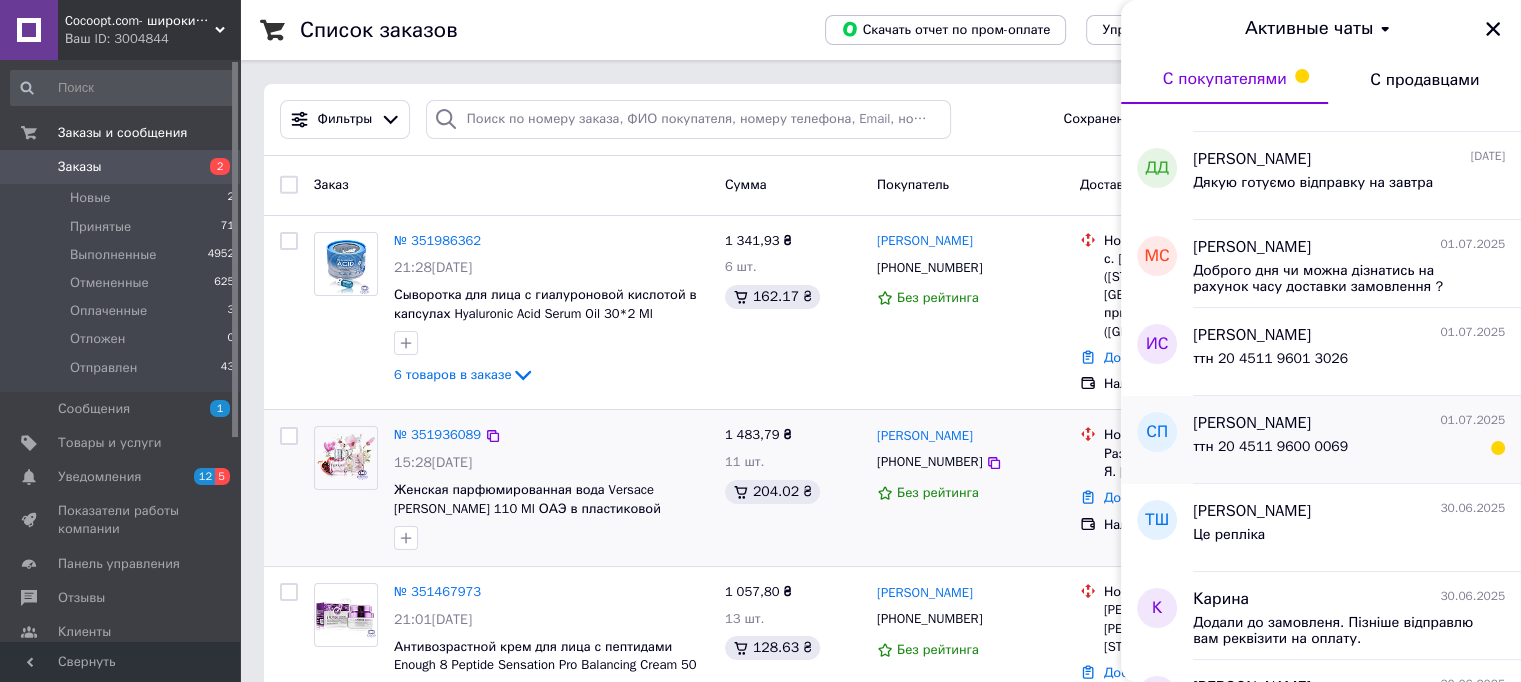 click on "ттн 20 4511 9600 0069" at bounding box center (1349, 451) 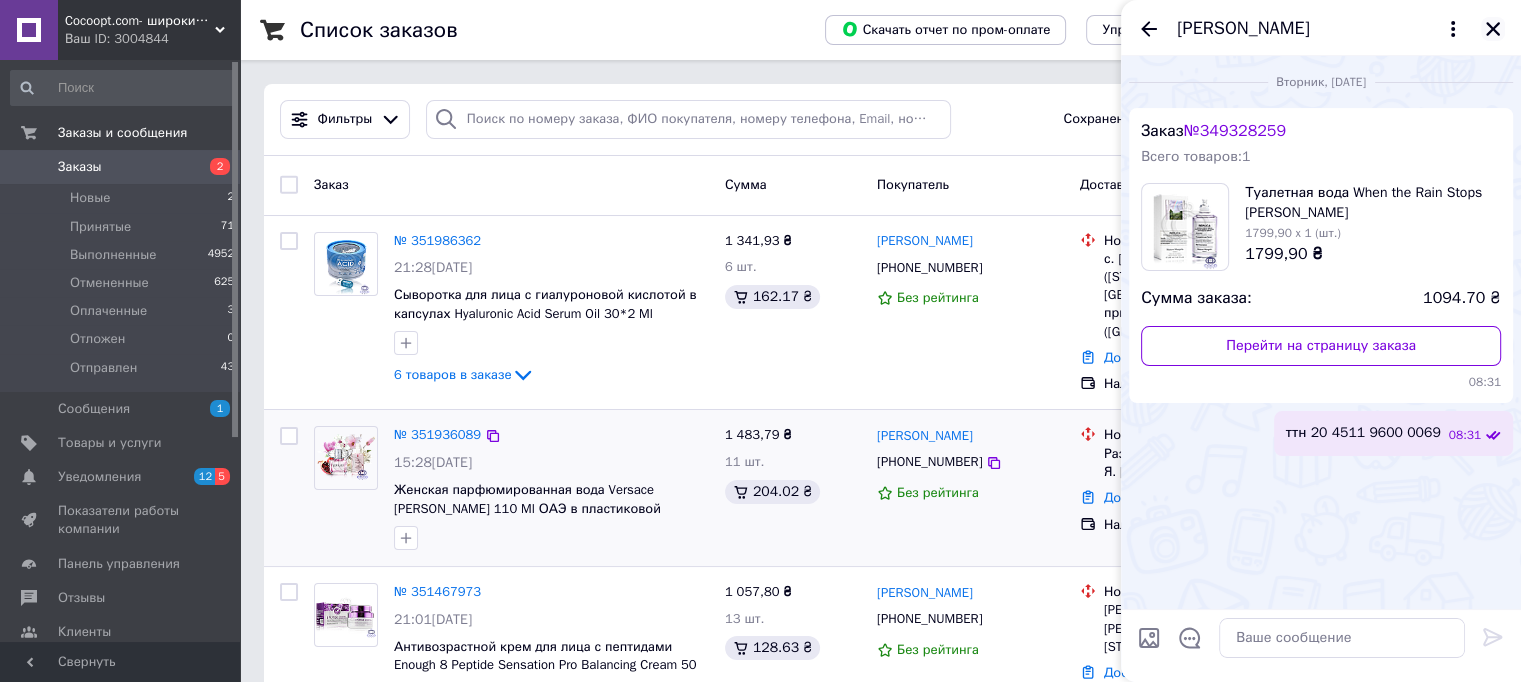 click 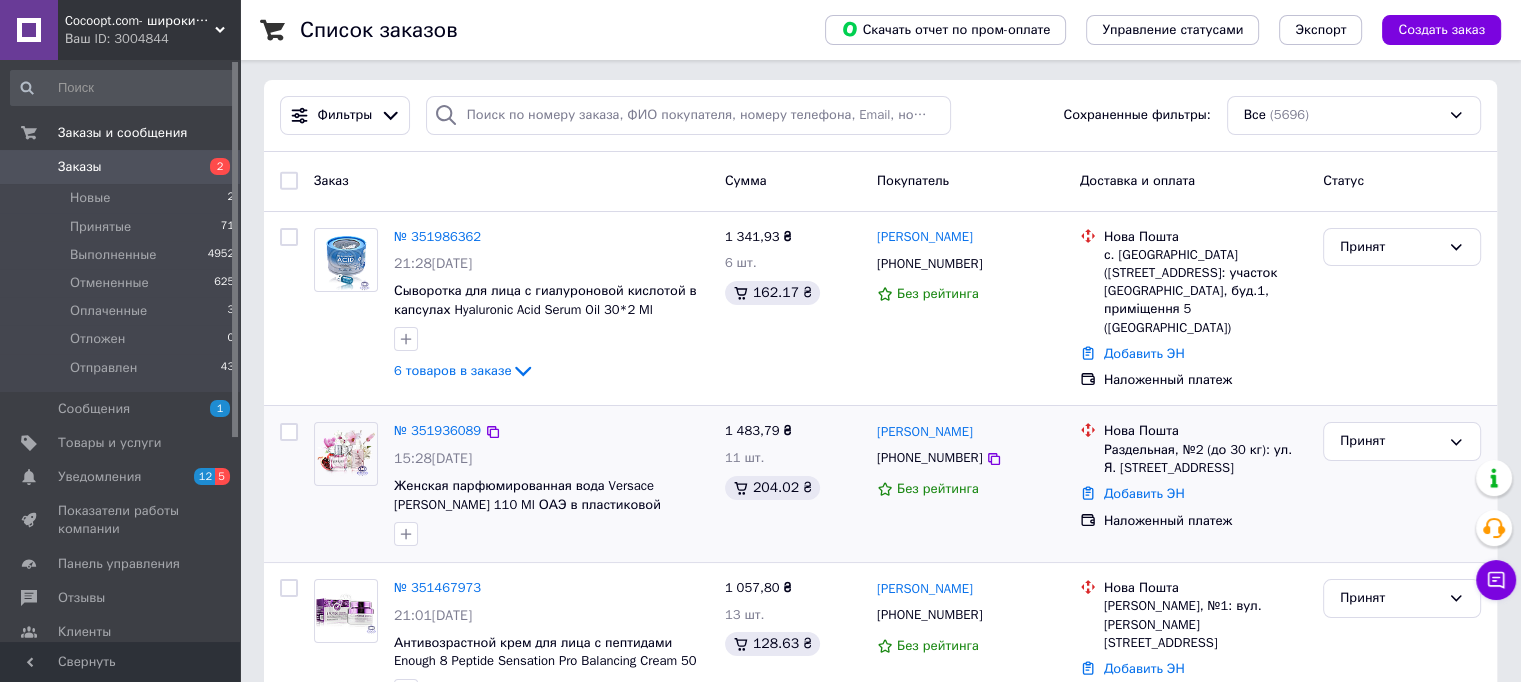 scroll, scrollTop: 0, scrollLeft: 0, axis: both 